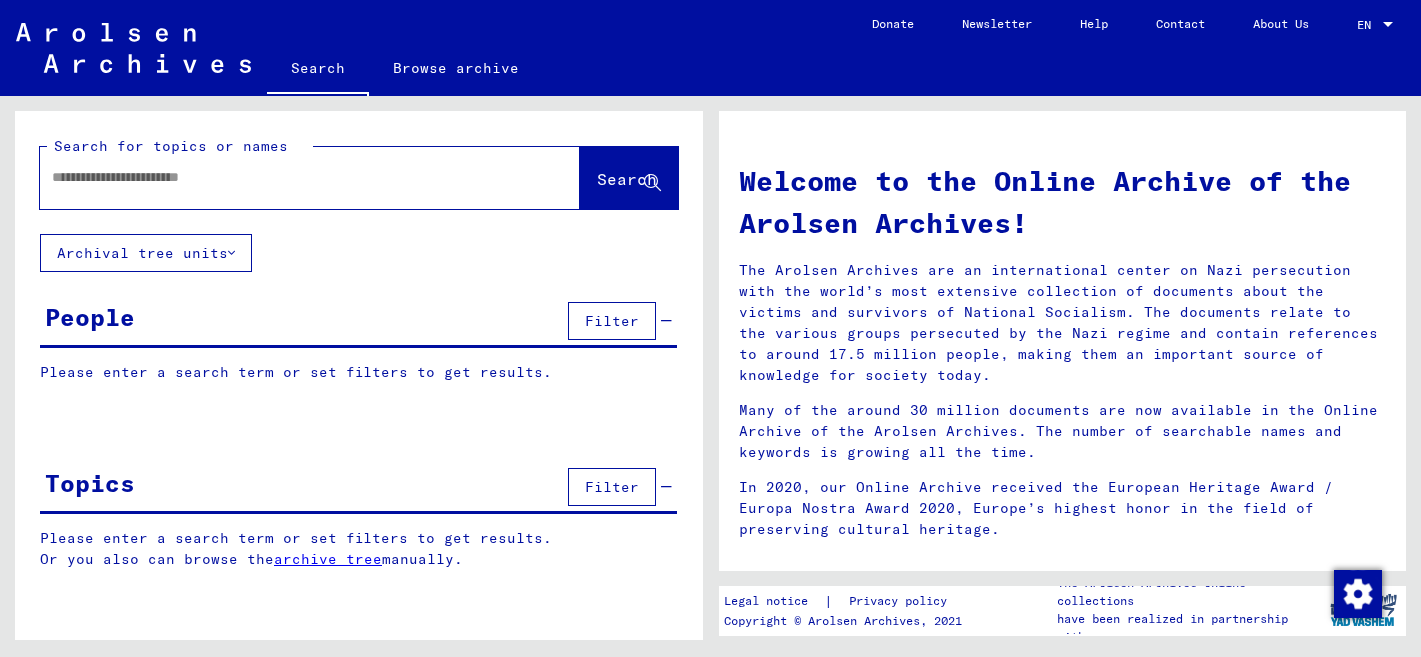 scroll, scrollTop: 0, scrollLeft: 0, axis: both 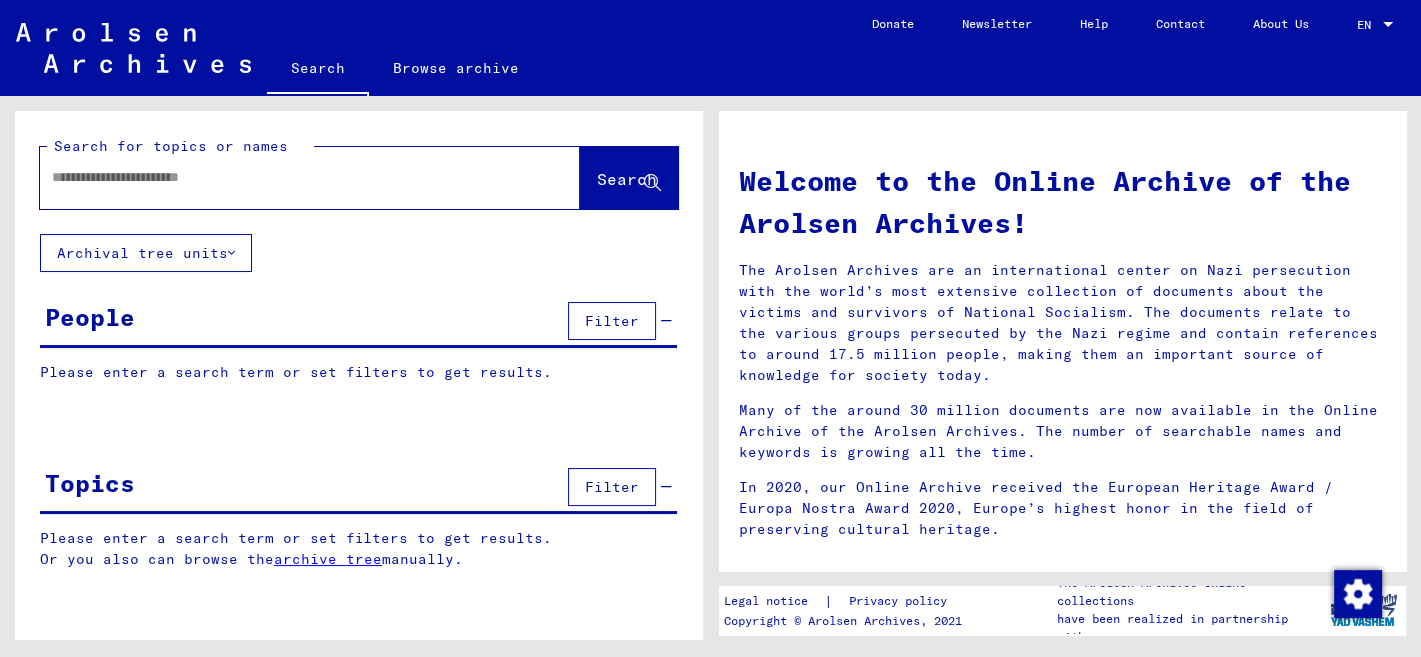 click at bounding box center [286, 177] 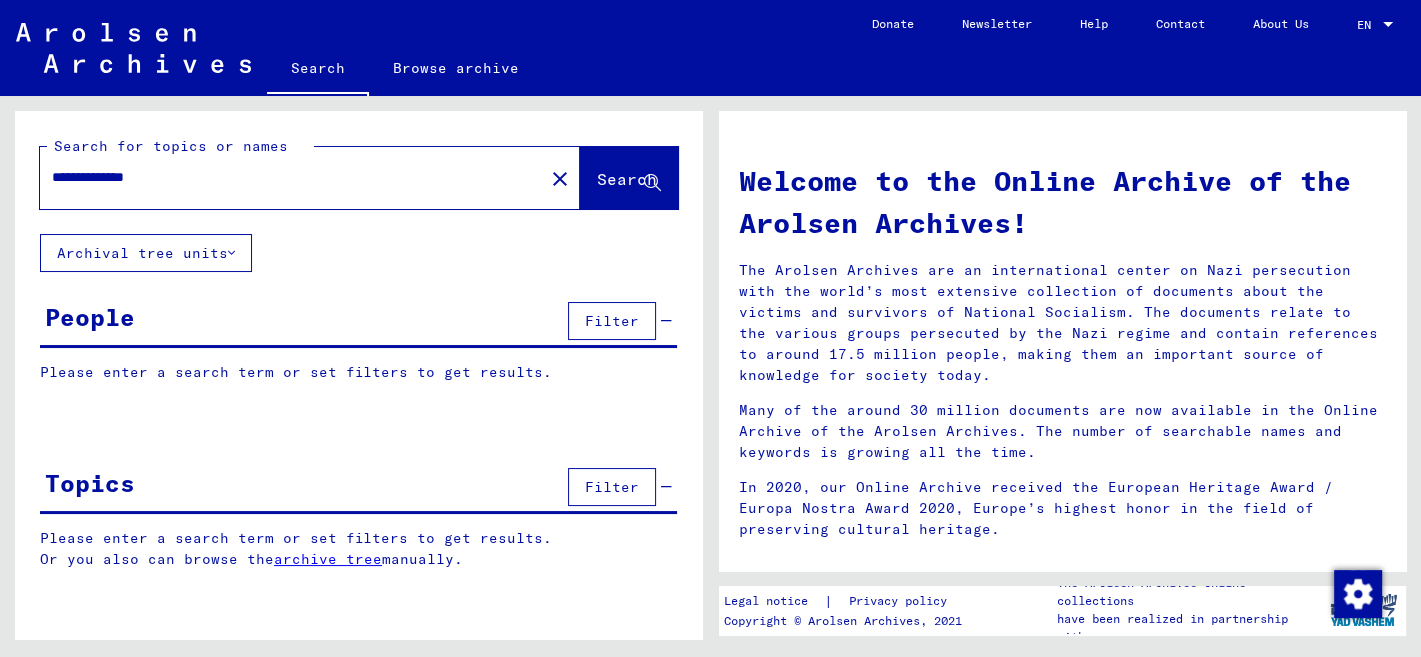 type on "**********" 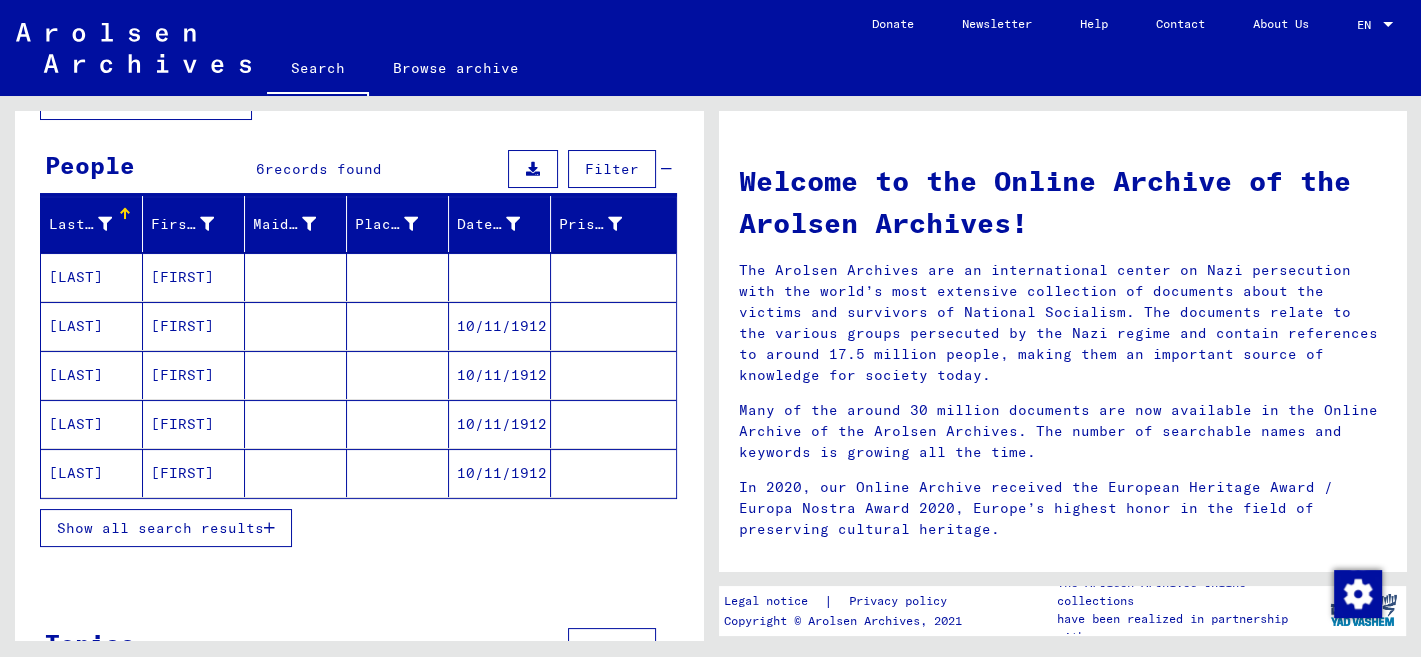 scroll, scrollTop: 218, scrollLeft: 0, axis: vertical 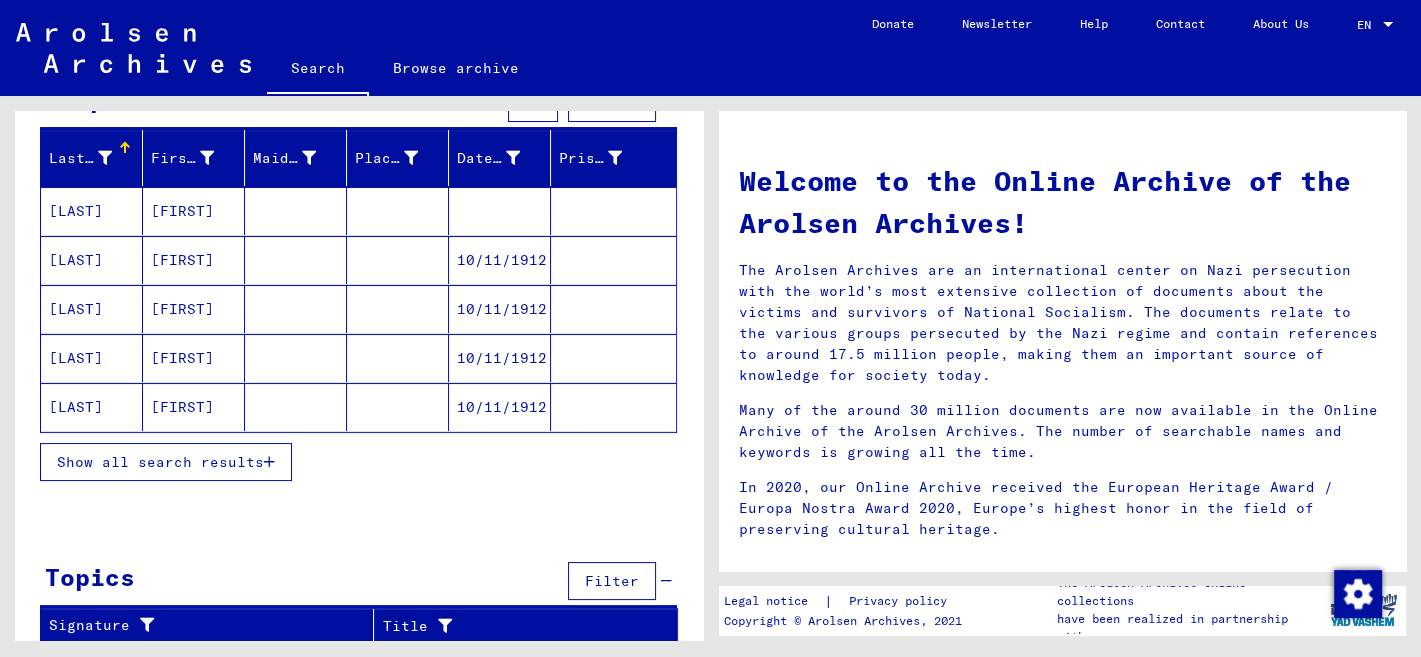 click on "Show all search results" at bounding box center [166, 462] 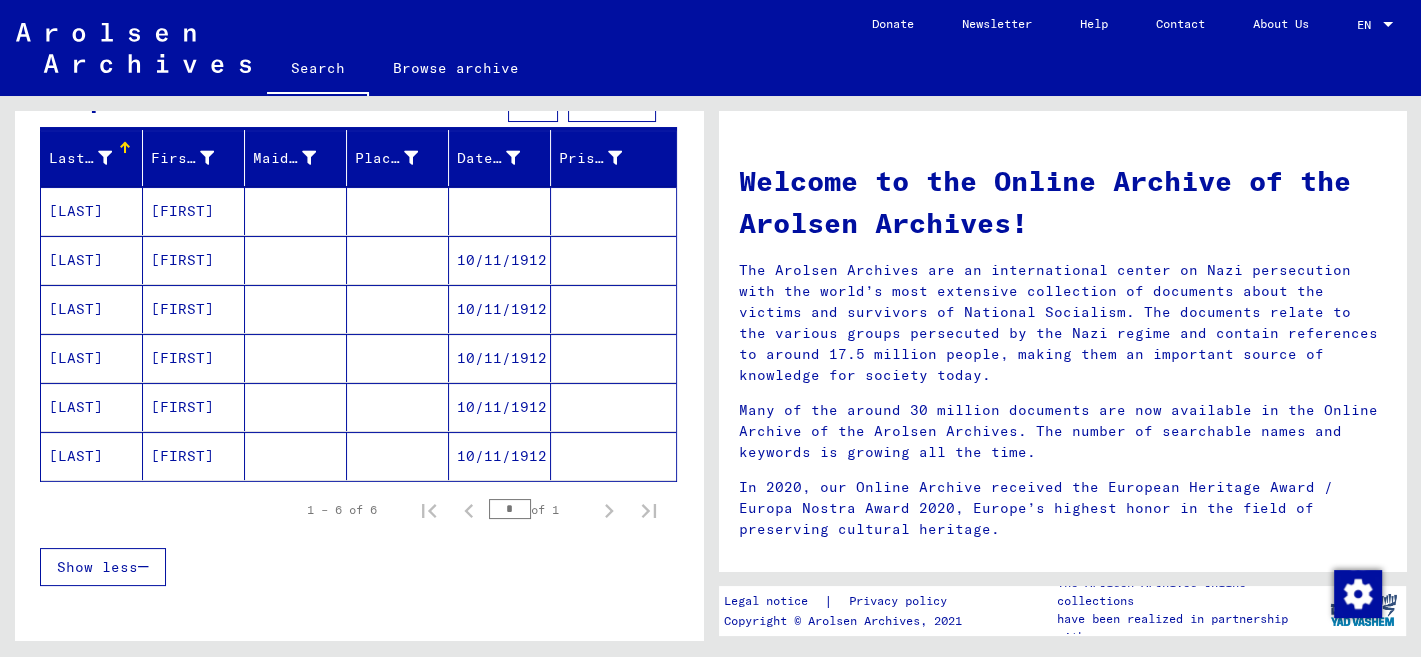 click on "[LAST]" 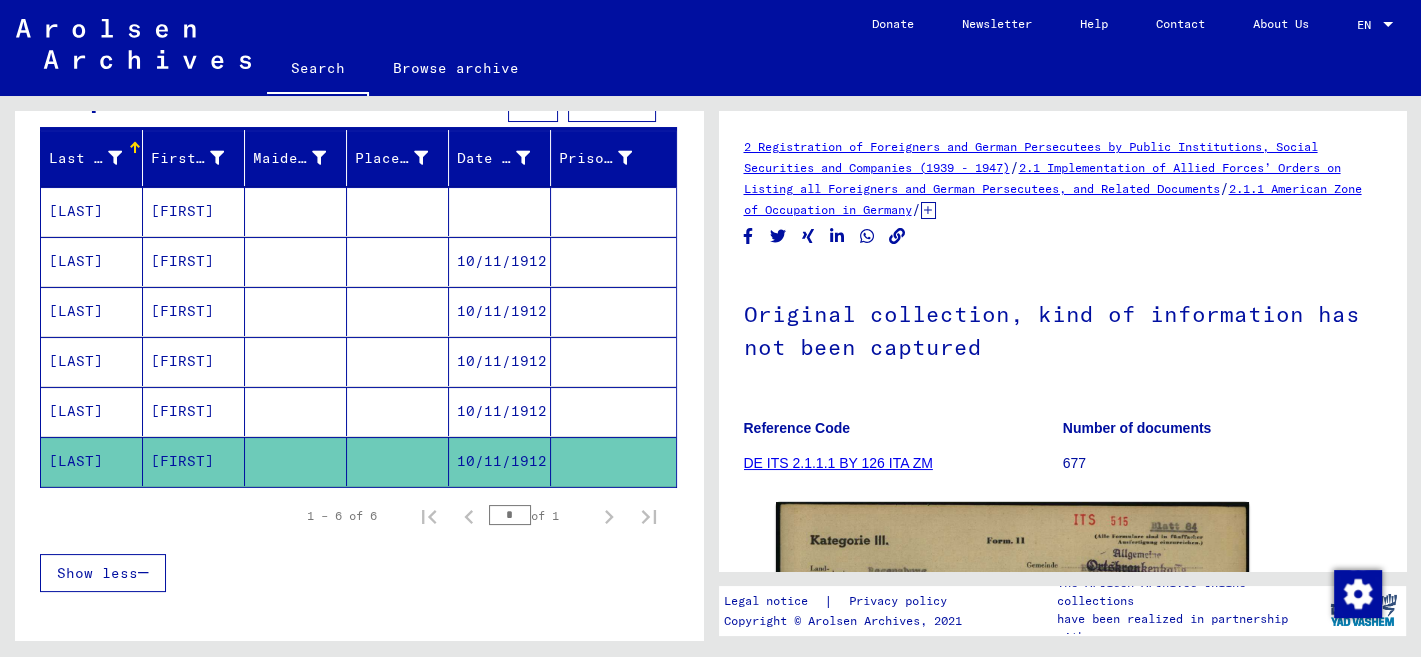 scroll, scrollTop: 423, scrollLeft: 0, axis: vertical 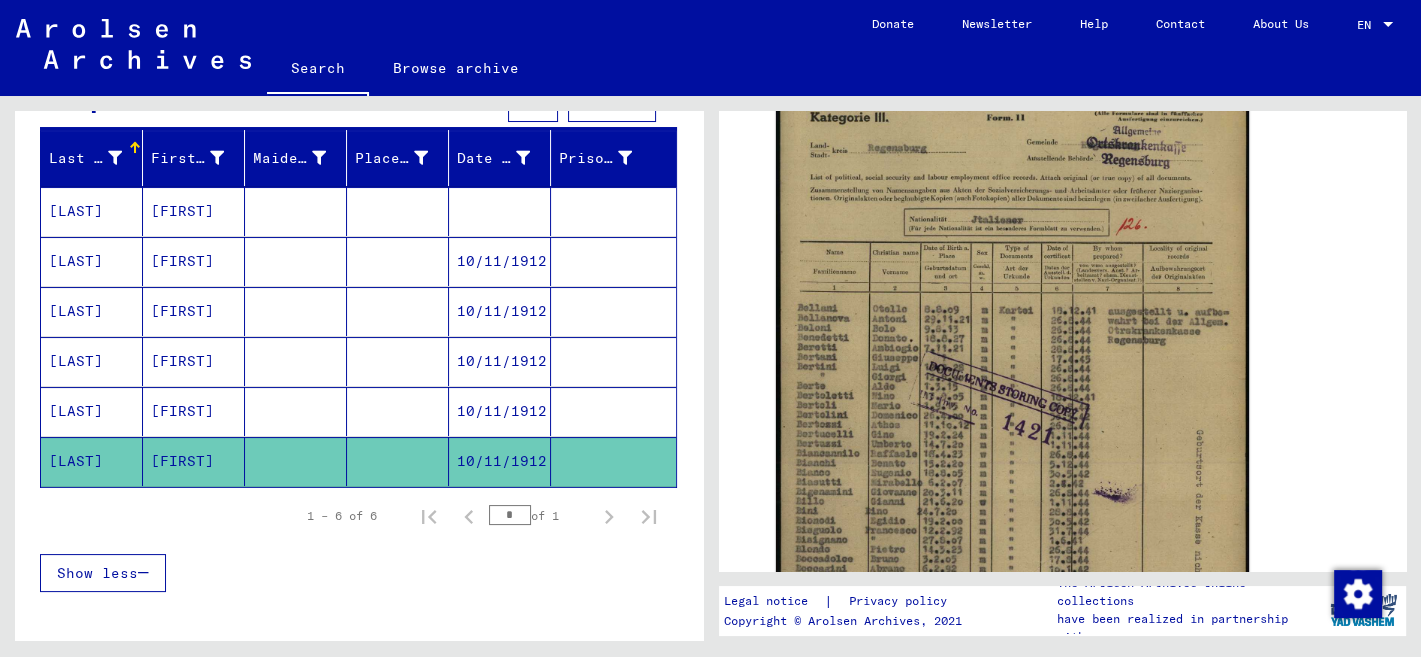 click on "[LAST]" at bounding box center [92, 461] 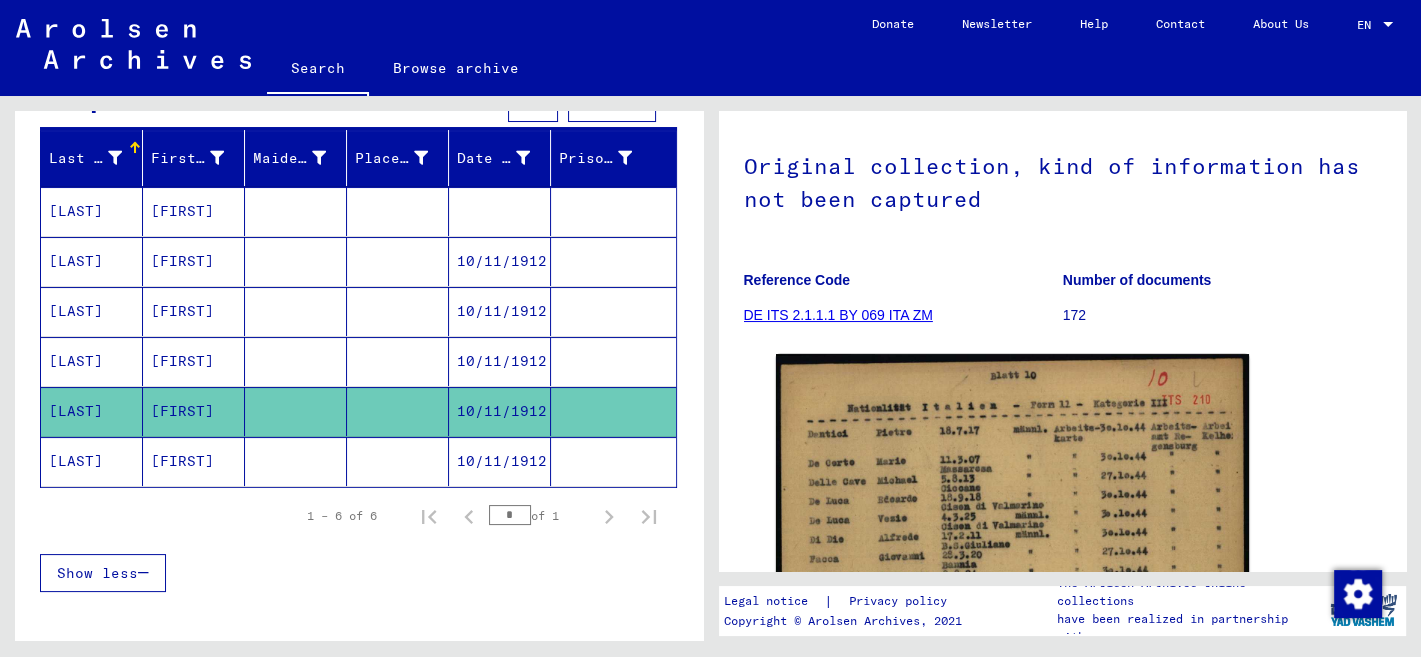 scroll, scrollTop: 0, scrollLeft: 0, axis: both 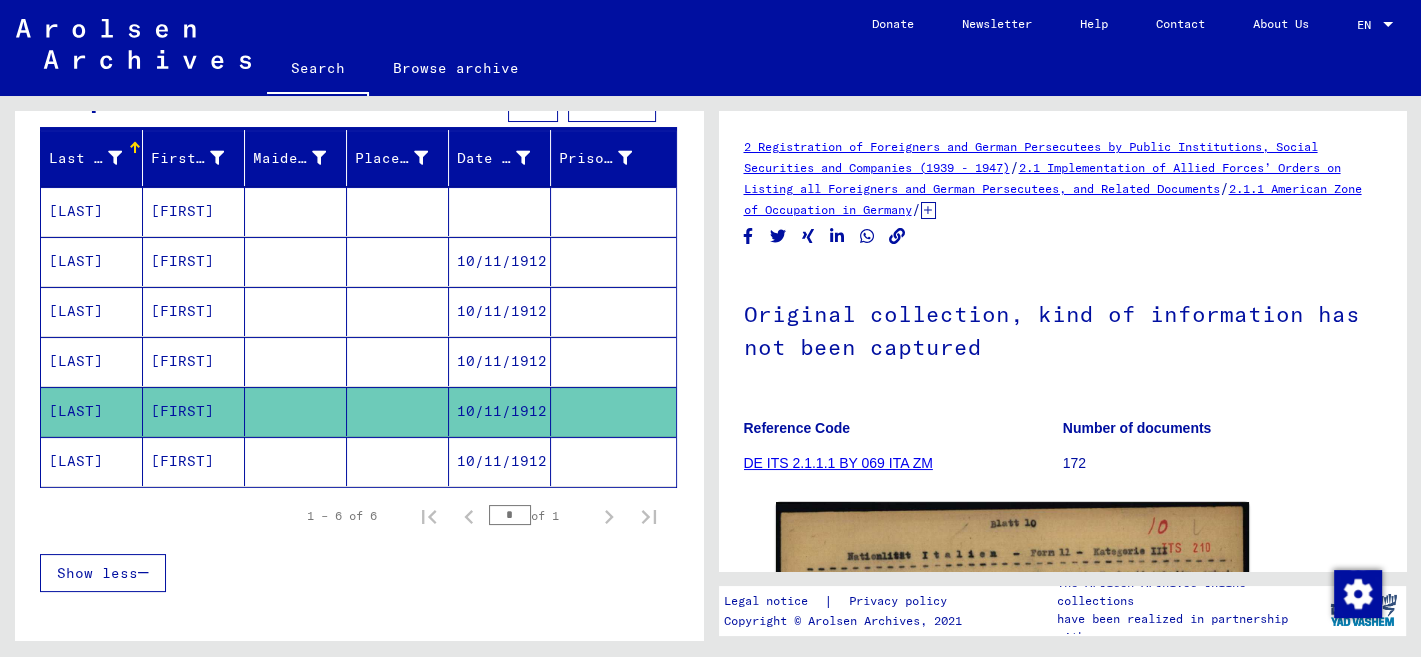click on "[LAST]" at bounding box center (92, 411) 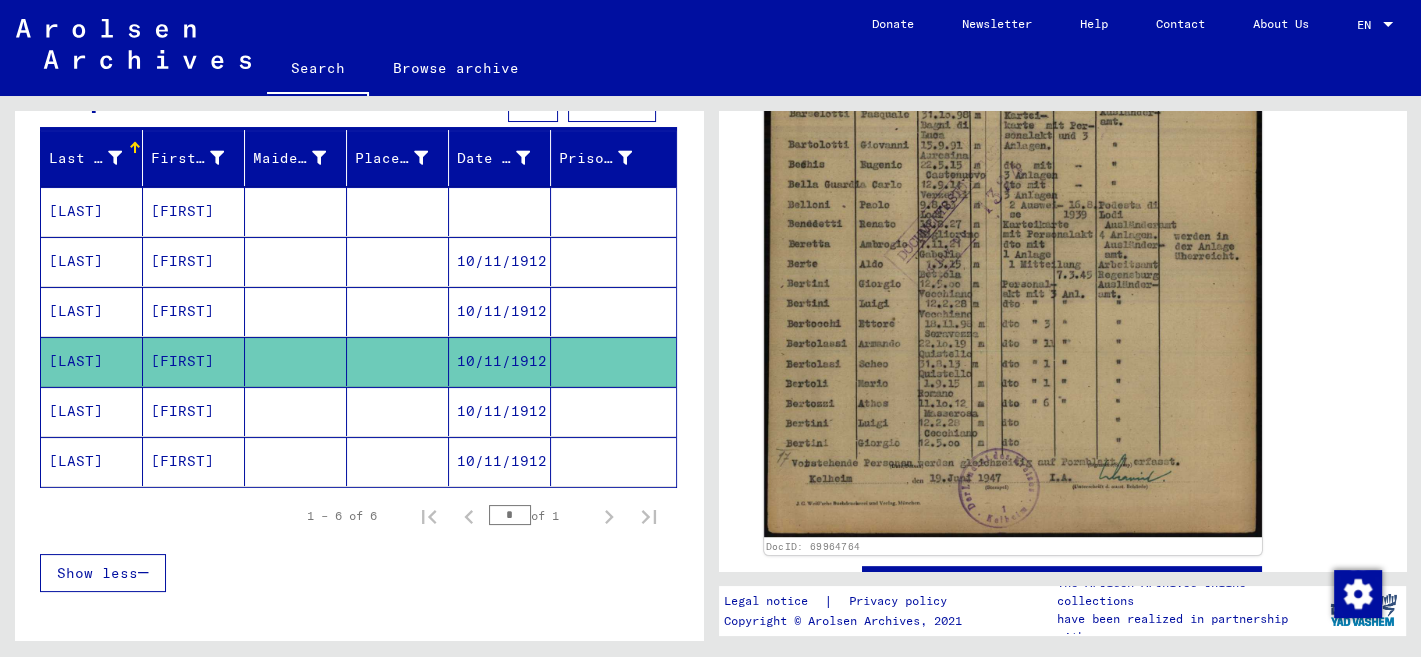 scroll, scrollTop: 423, scrollLeft: 0, axis: vertical 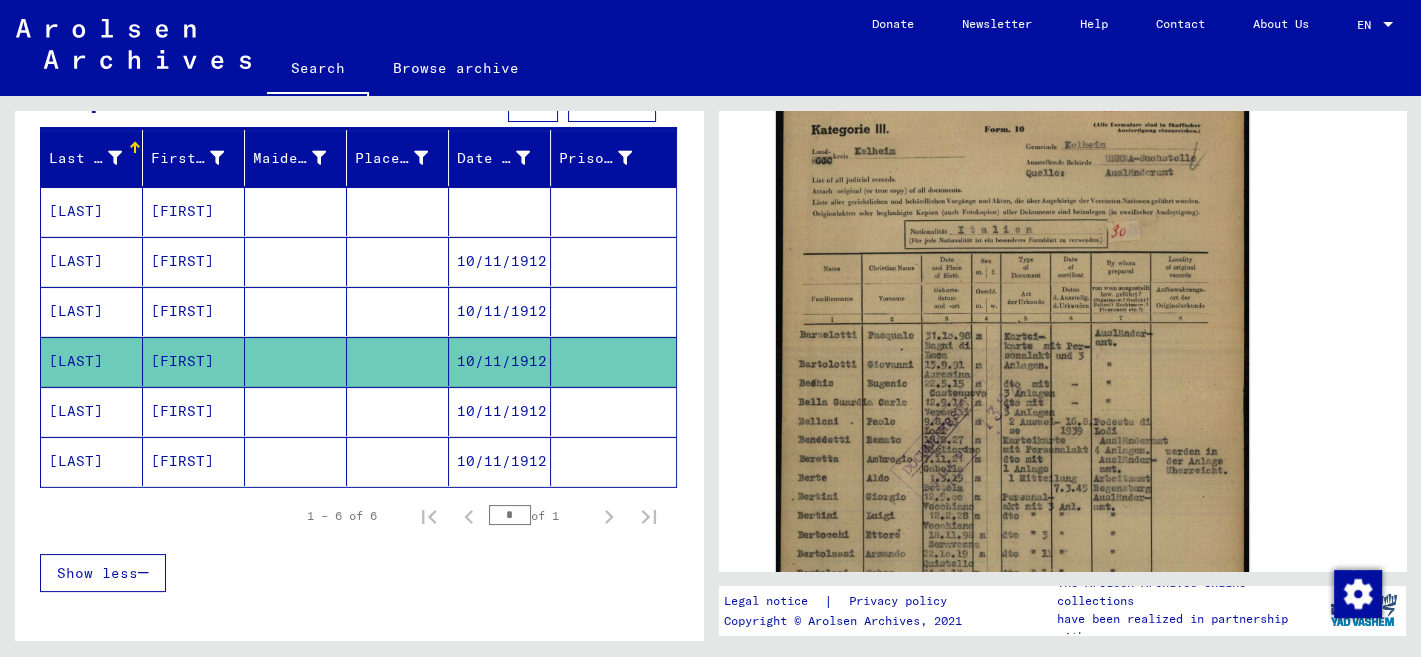 click on "[LAST]" at bounding box center (92, 361) 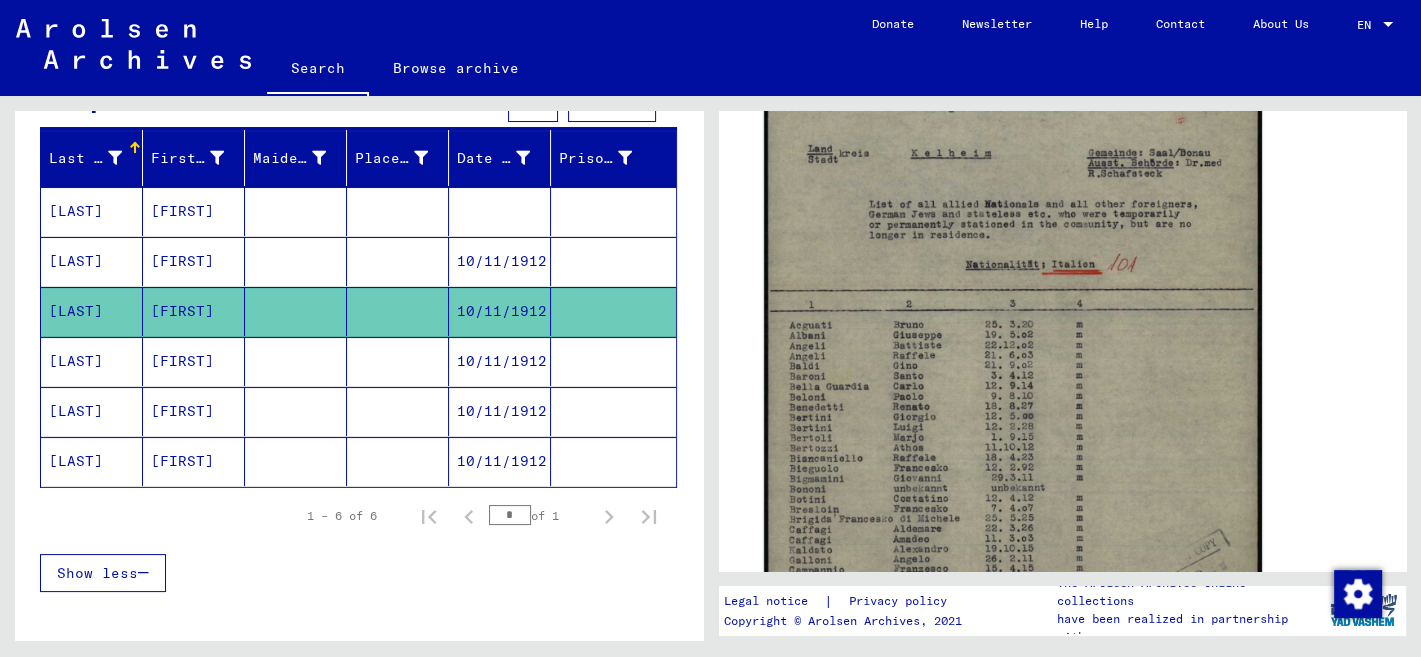 scroll, scrollTop: 0, scrollLeft: 0, axis: both 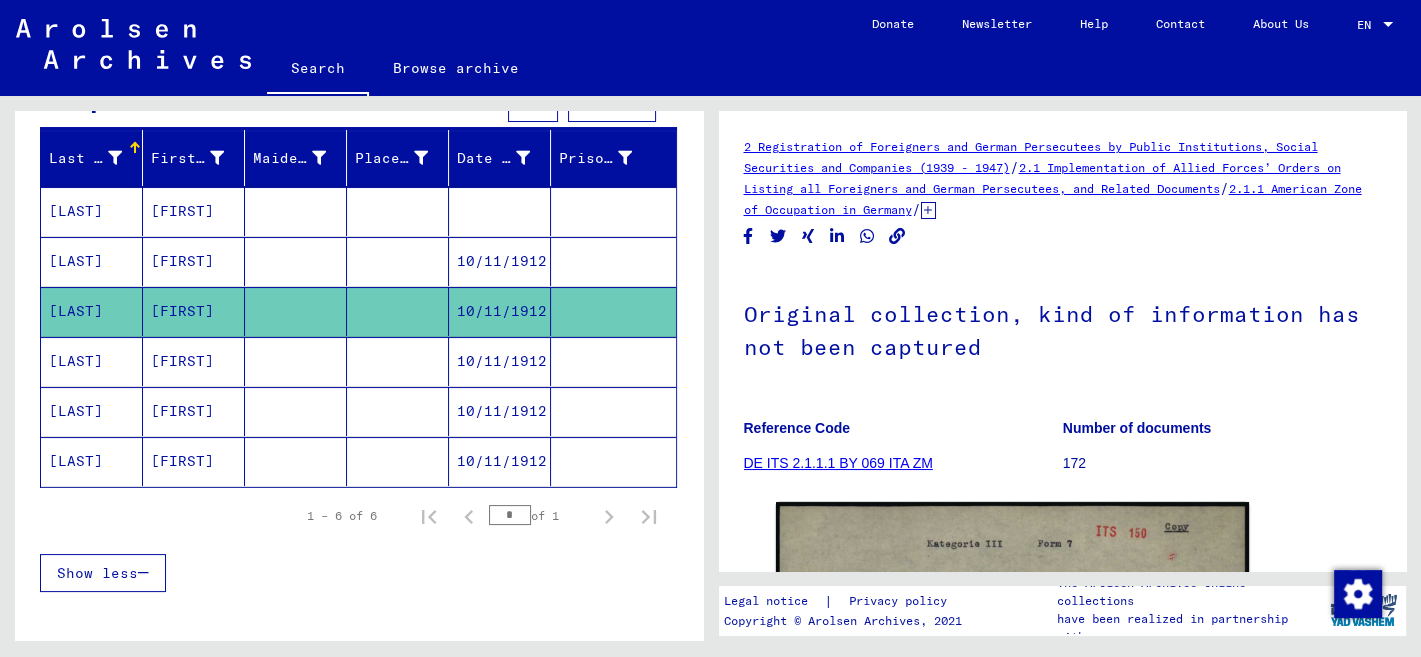 click on "[LAST]" at bounding box center [92, 311] 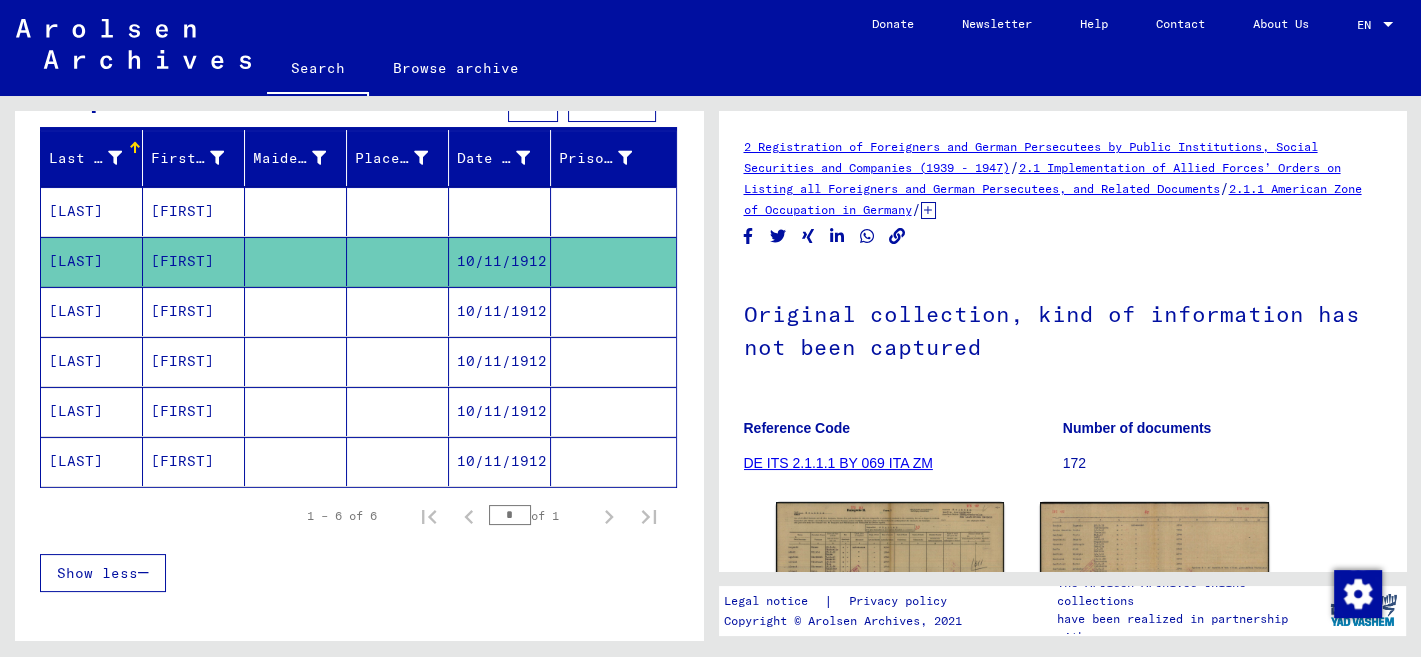 scroll, scrollTop: 423, scrollLeft: 0, axis: vertical 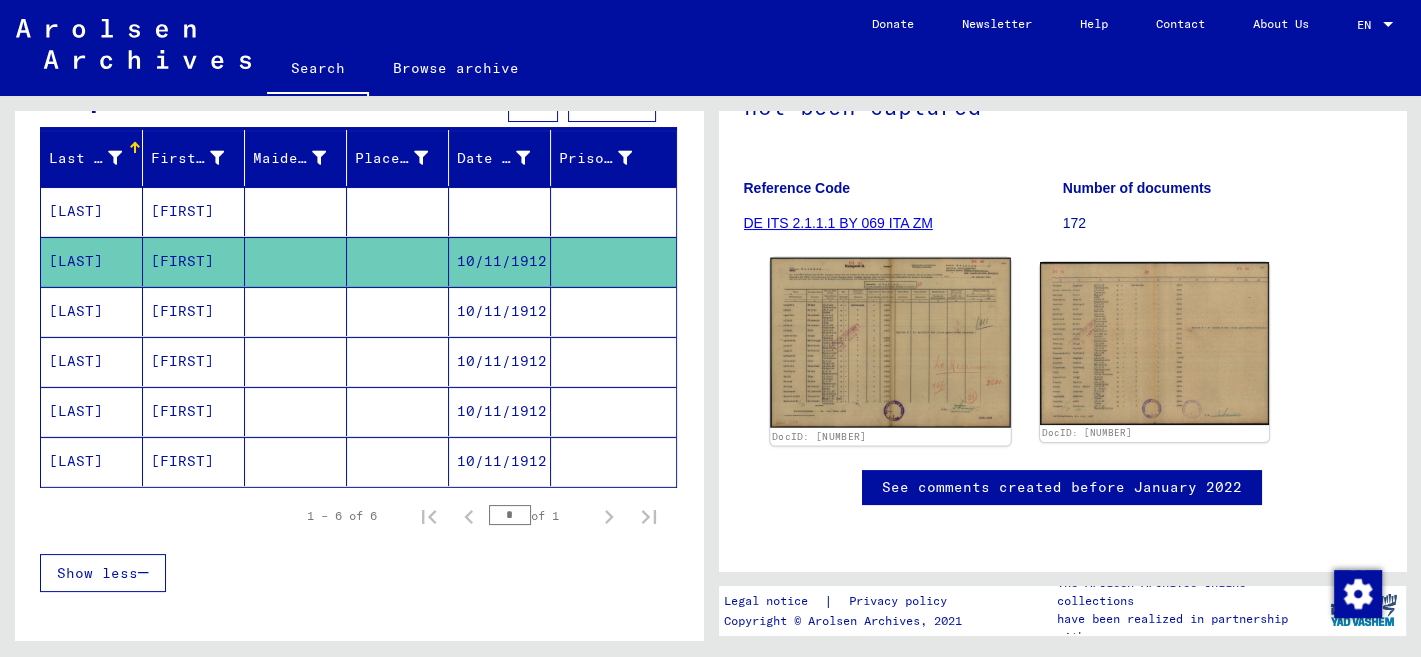click 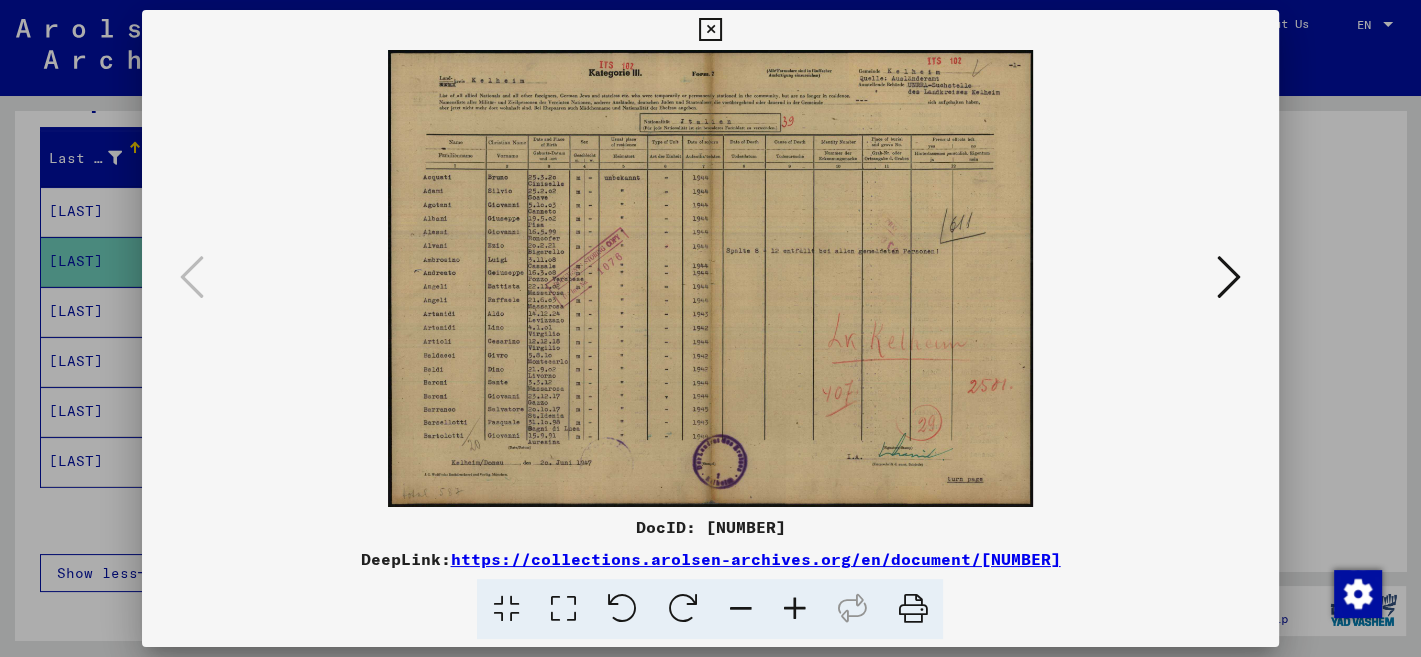 scroll, scrollTop: 423, scrollLeft: 0, axis: vertical 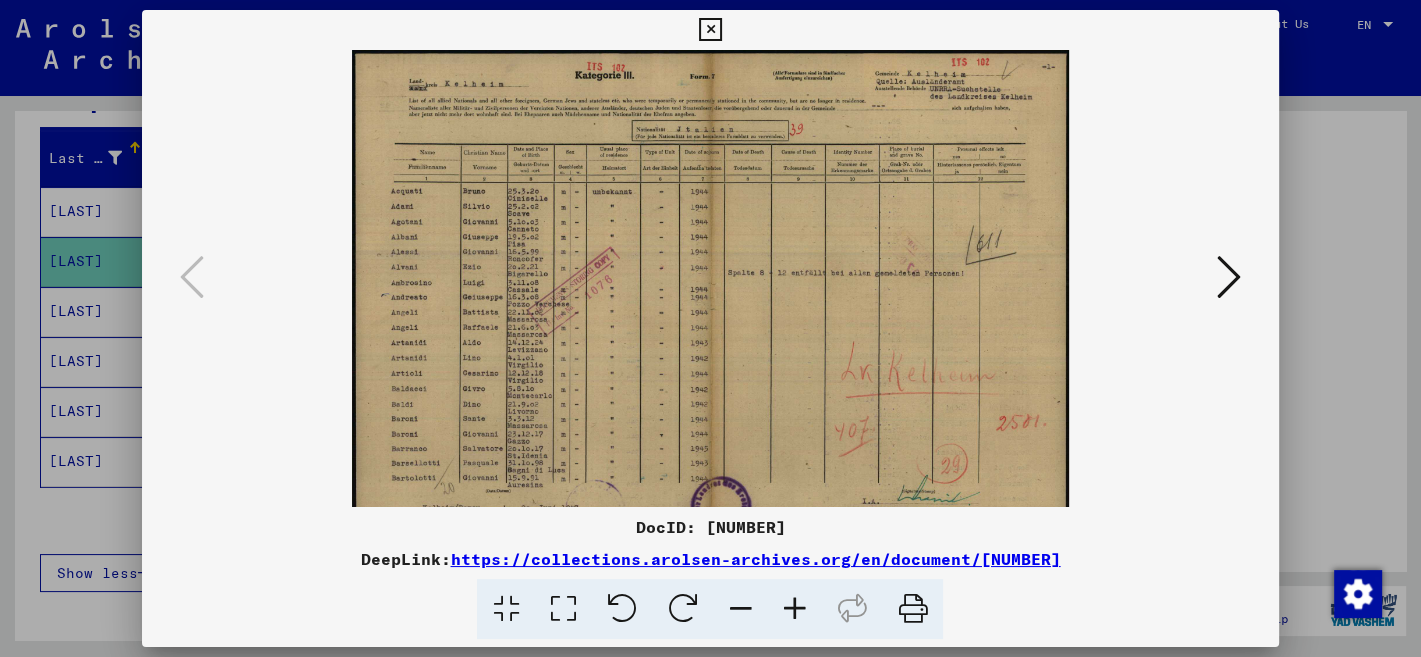 click at bounding box center (794, 609) 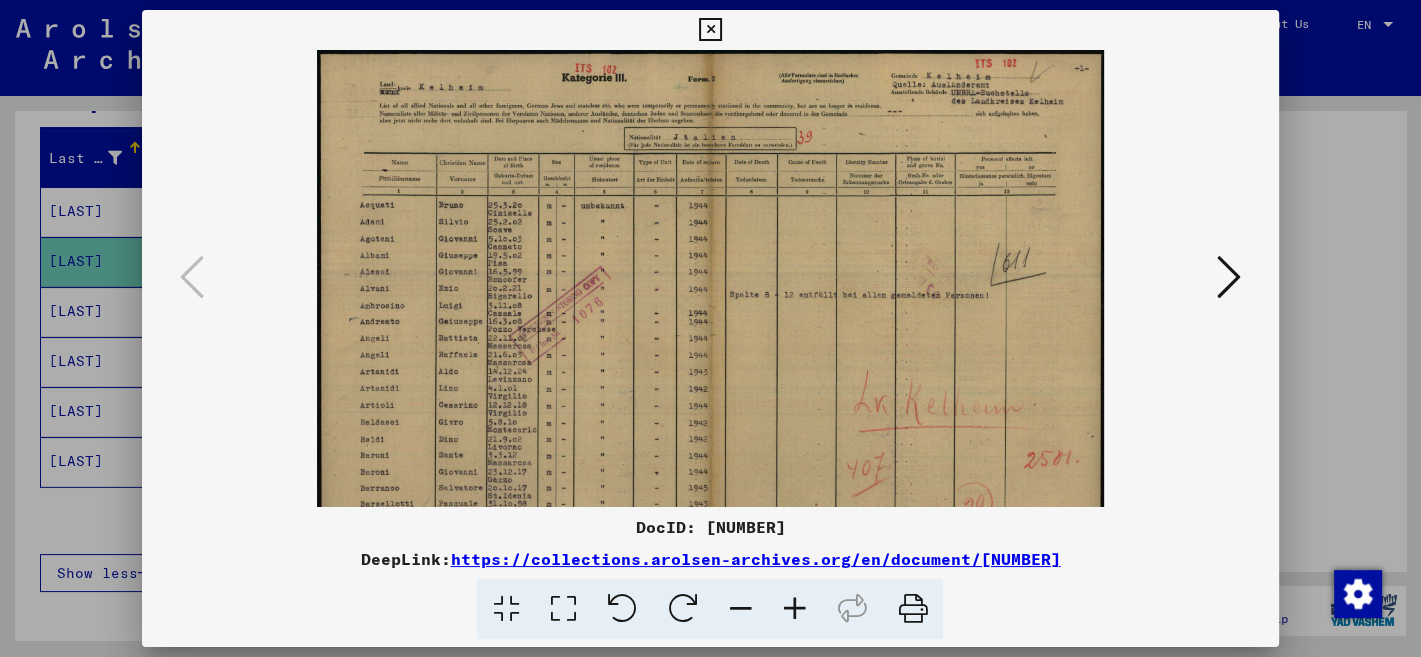 click at bounding box center [794, 609] 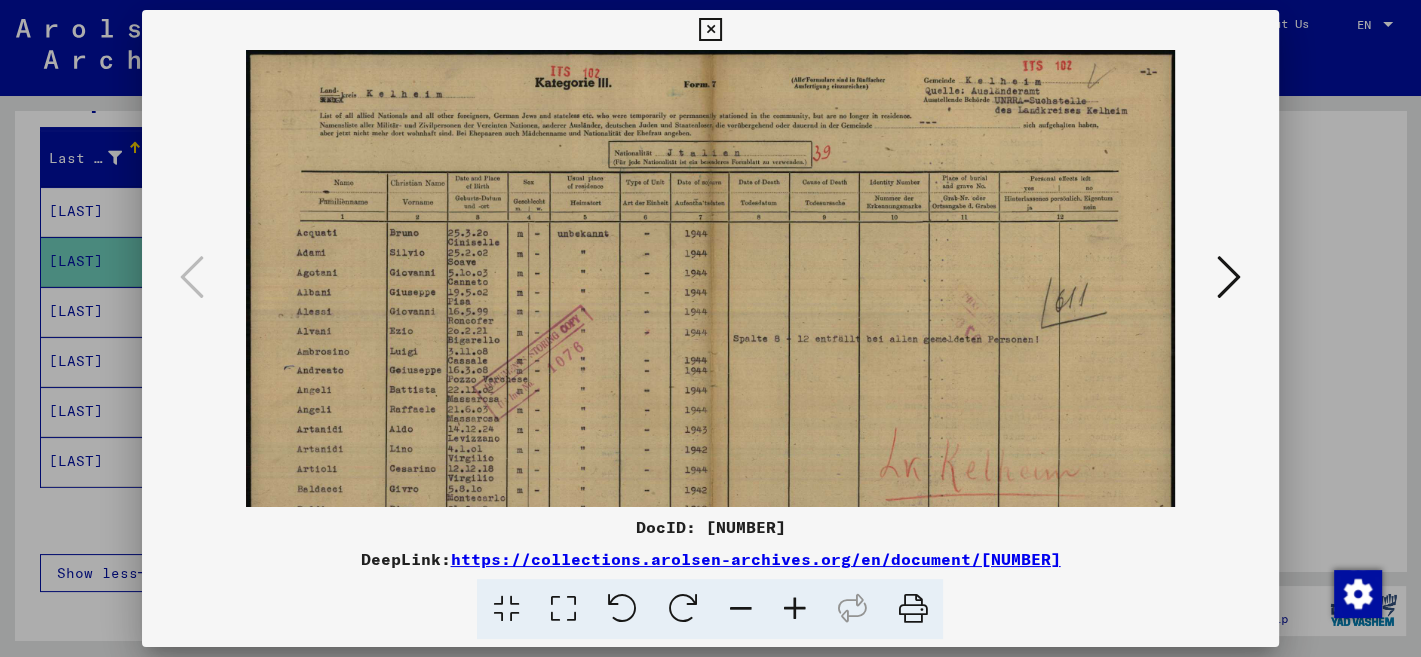 click at bounding box center [794, 609] 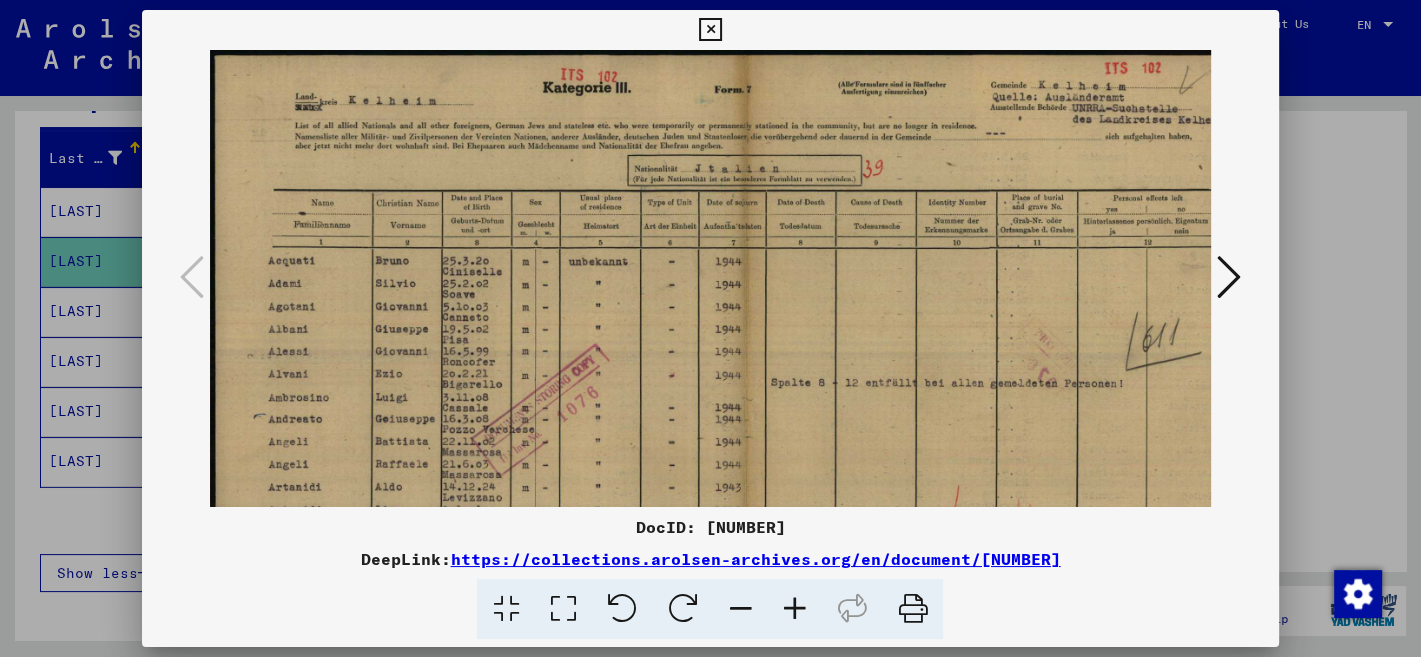 click at bounding box center (794, 609) 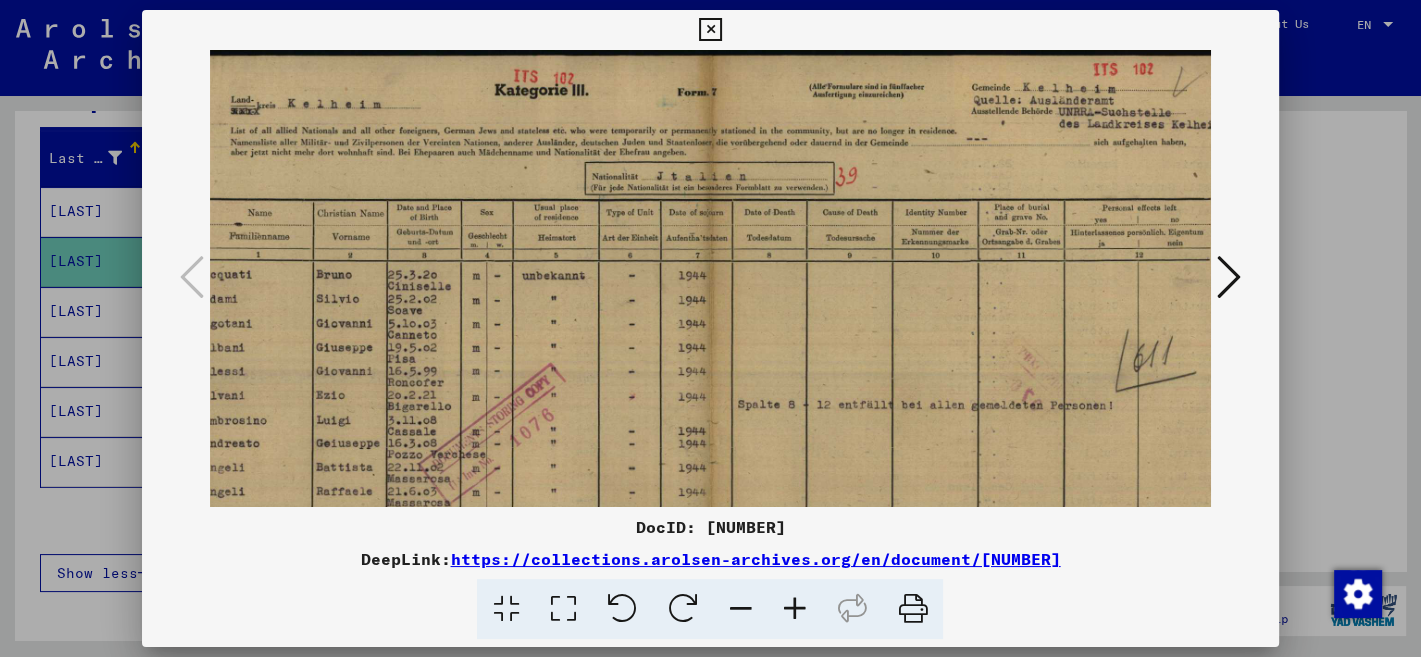 scroll, scrollTop: 74, scrollLeft: 29, axis: both 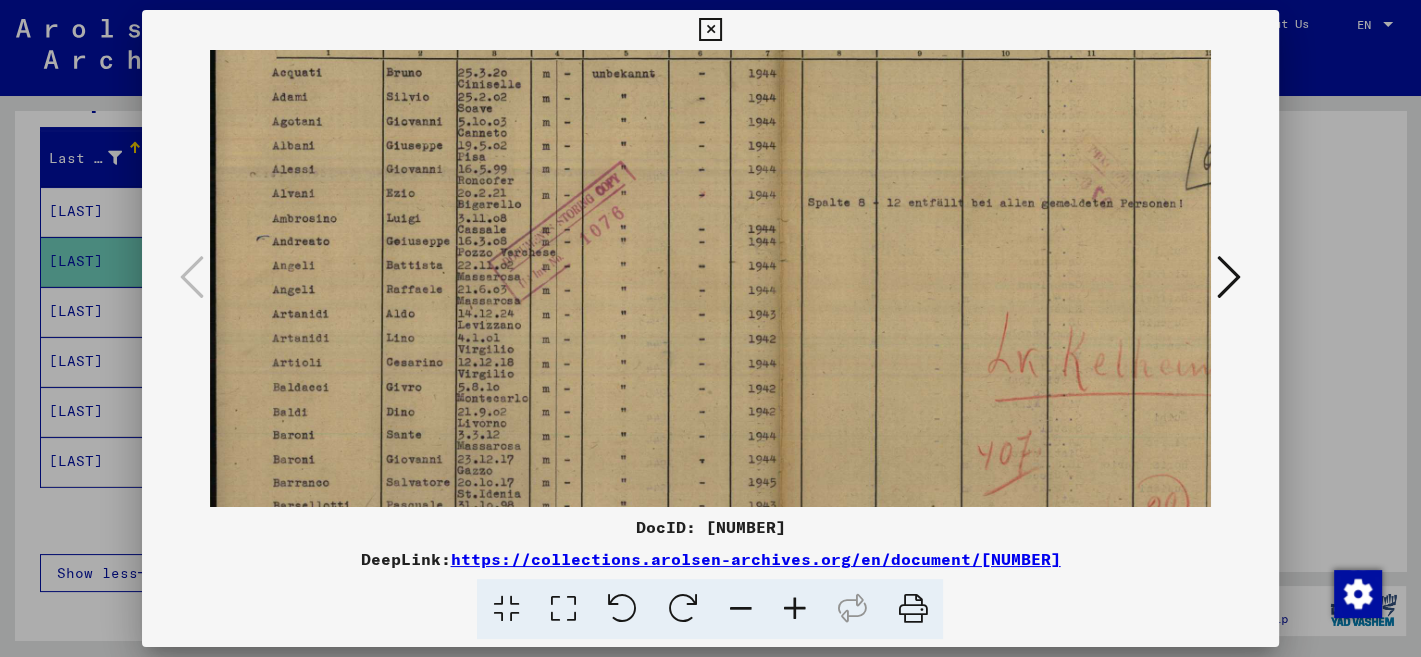 drag, startPoint x: 1103, startPoint y: 318, endPoint x: 1113, endPoint y: 134, distance: 184.27155 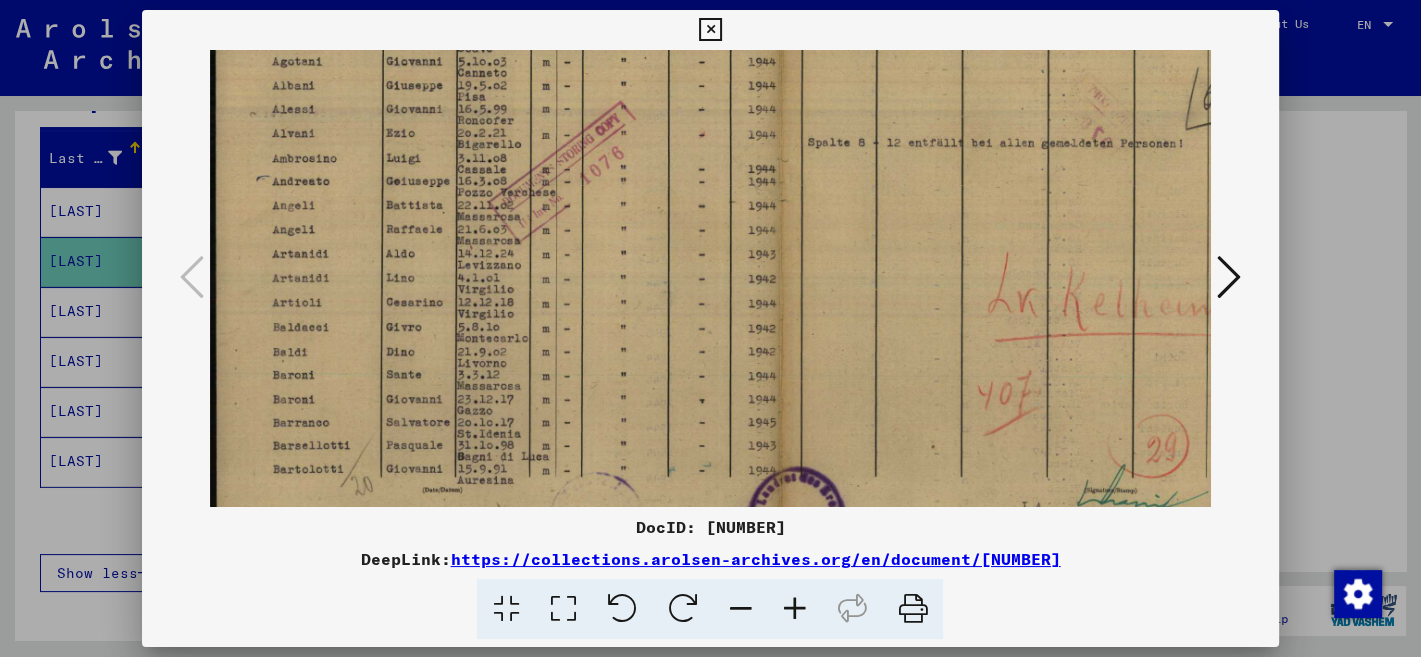 scroll, scrollTop: 261, scrollLeft: 0, axis: vertical 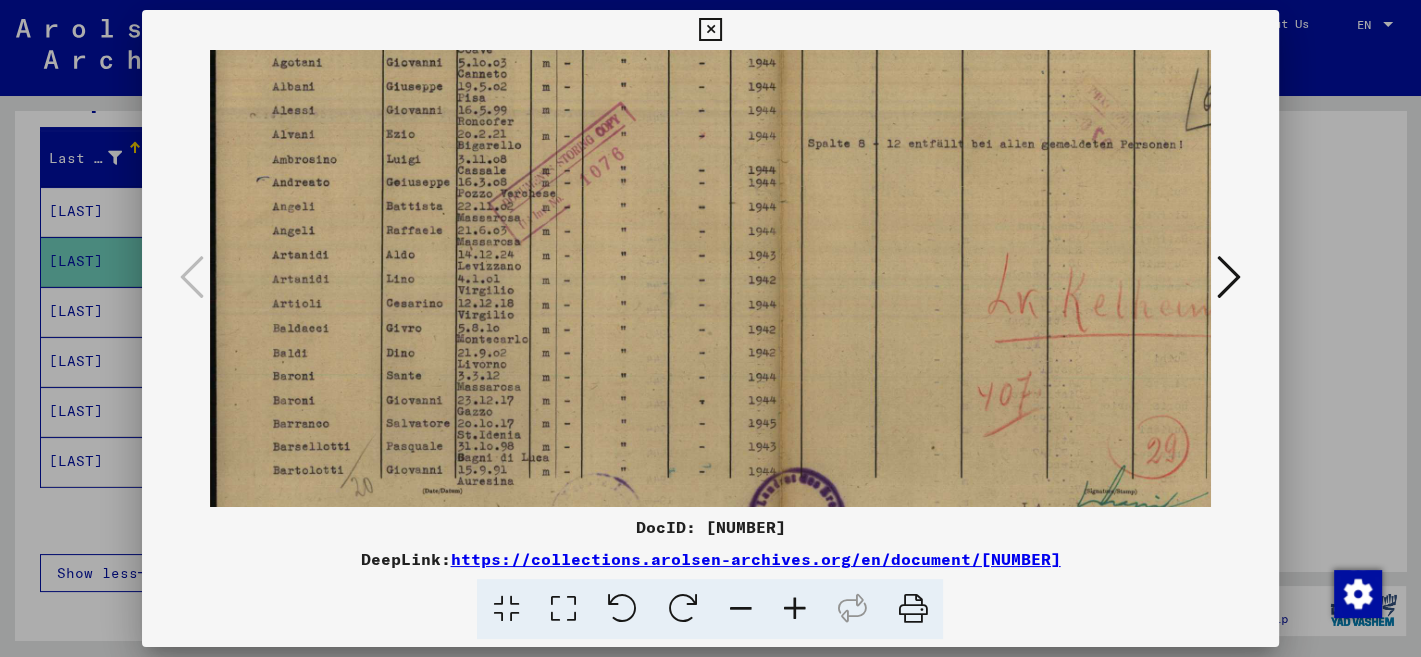 drag, startPoint x: 1062, startPoint y: 402, endPoint x: 1022, endPoint y: 294, distance: 115.16944 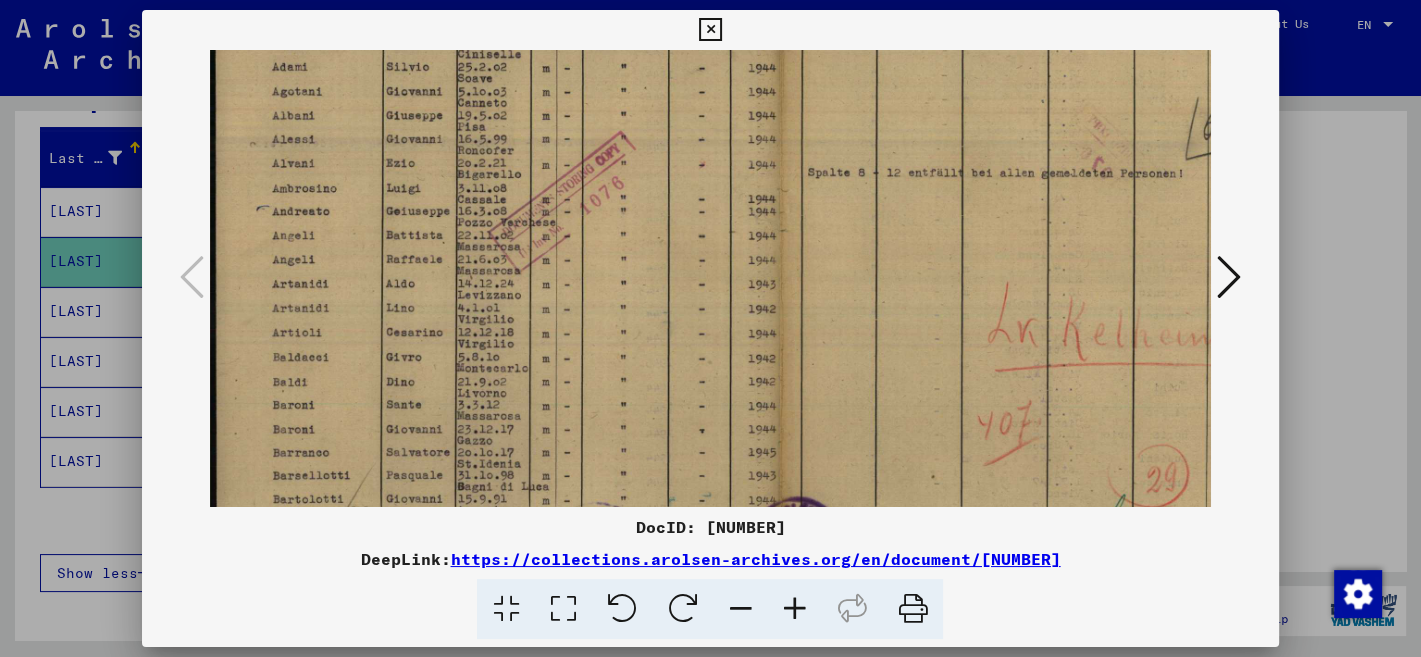 scroll, scrollTop: 269, scrollLeft: 0, axis: vertical 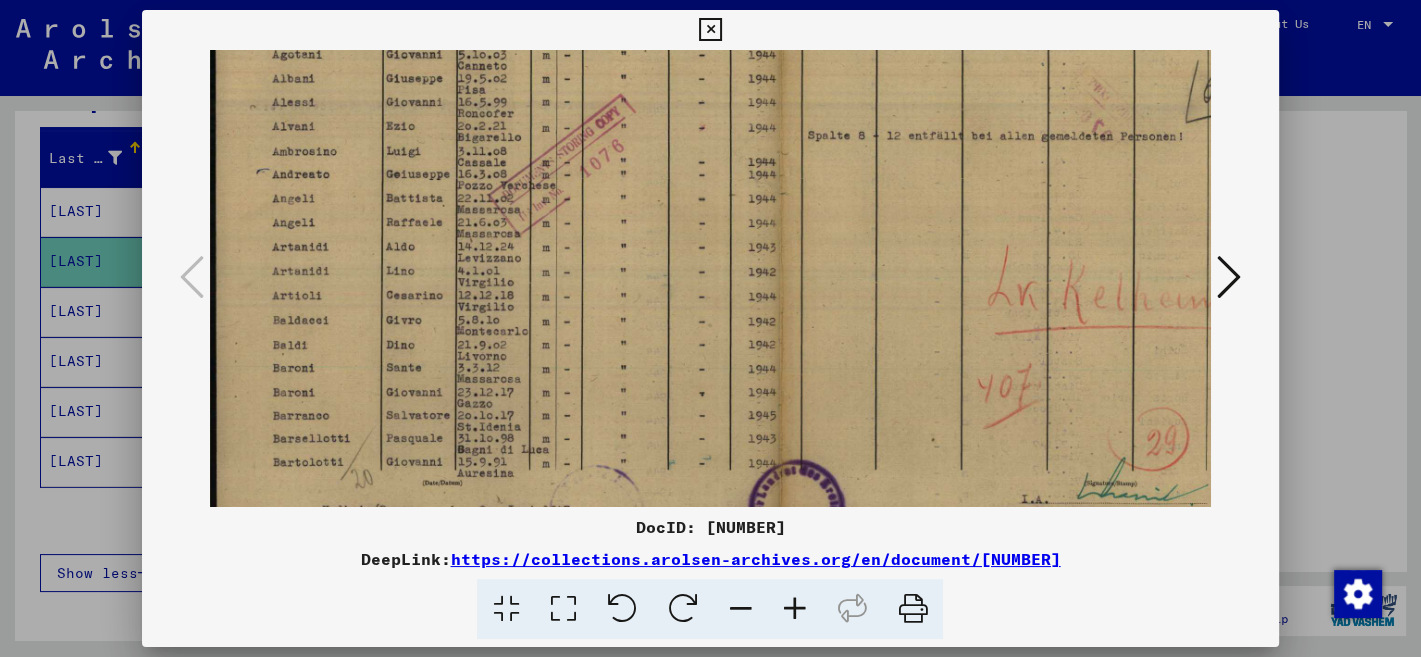 drag, startPoint x: 669, startPoint y: 192, endPoint x: 732, endPoint y: 187, distance: 63.1981 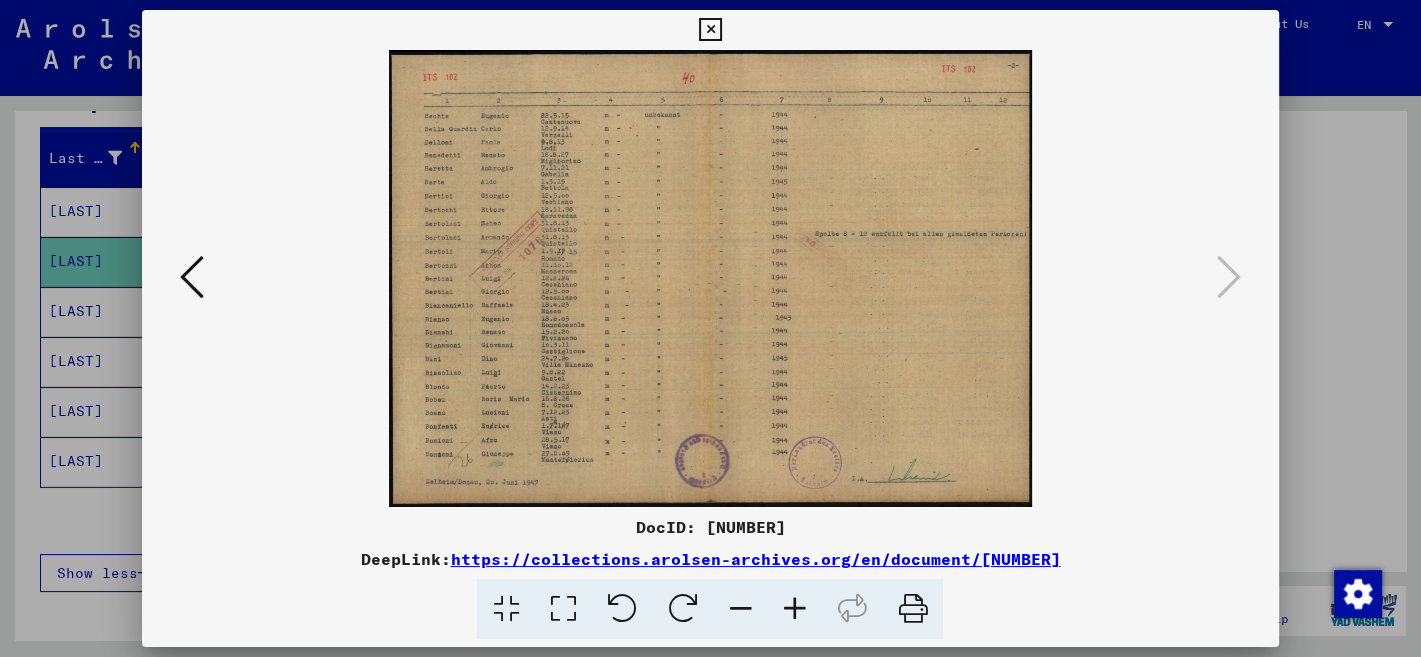 scroll, scrollTop: 0, scrollLeft: 0, axis: both 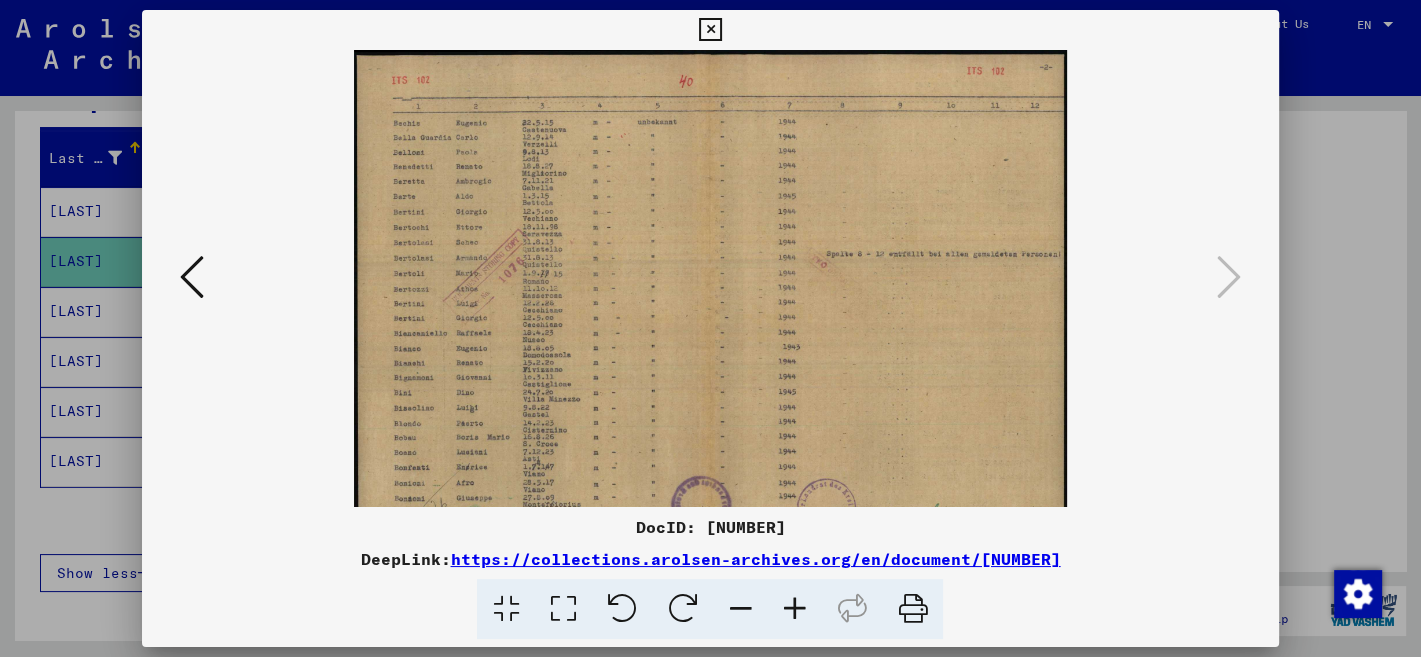 click at bounding box center [794, 609] 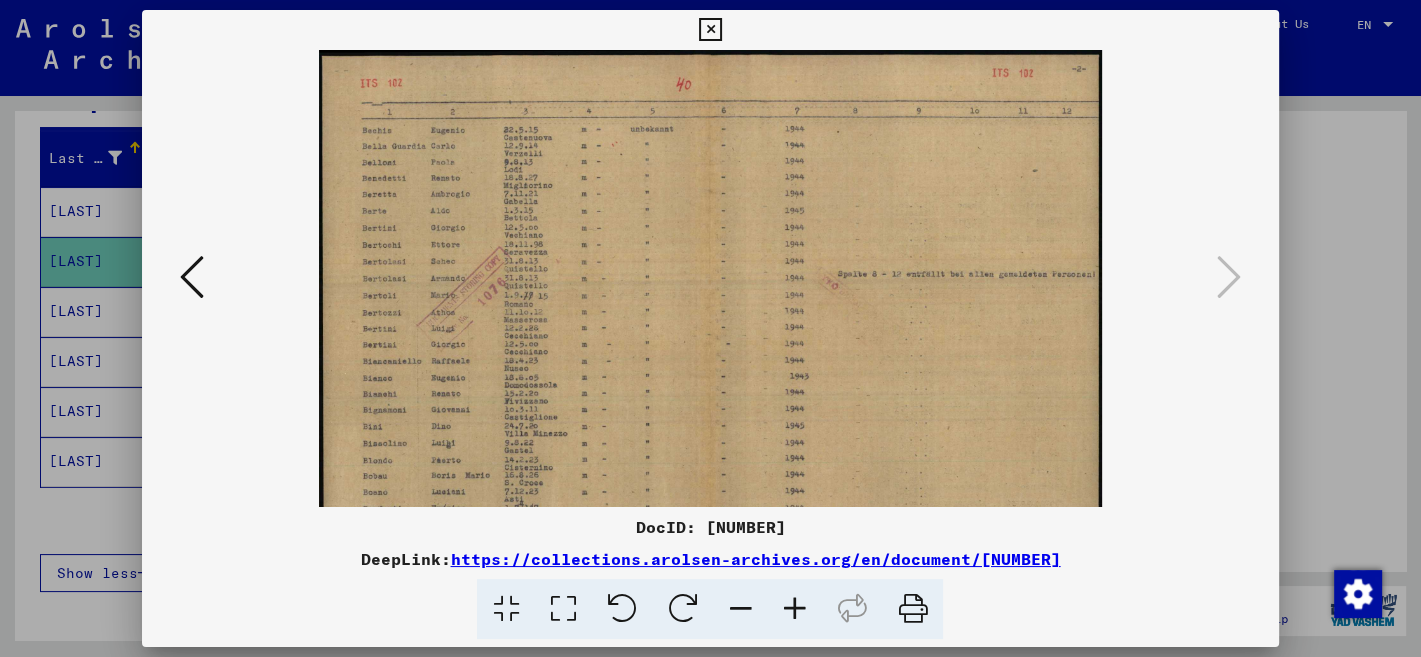 click at bounding box center [794, 609] 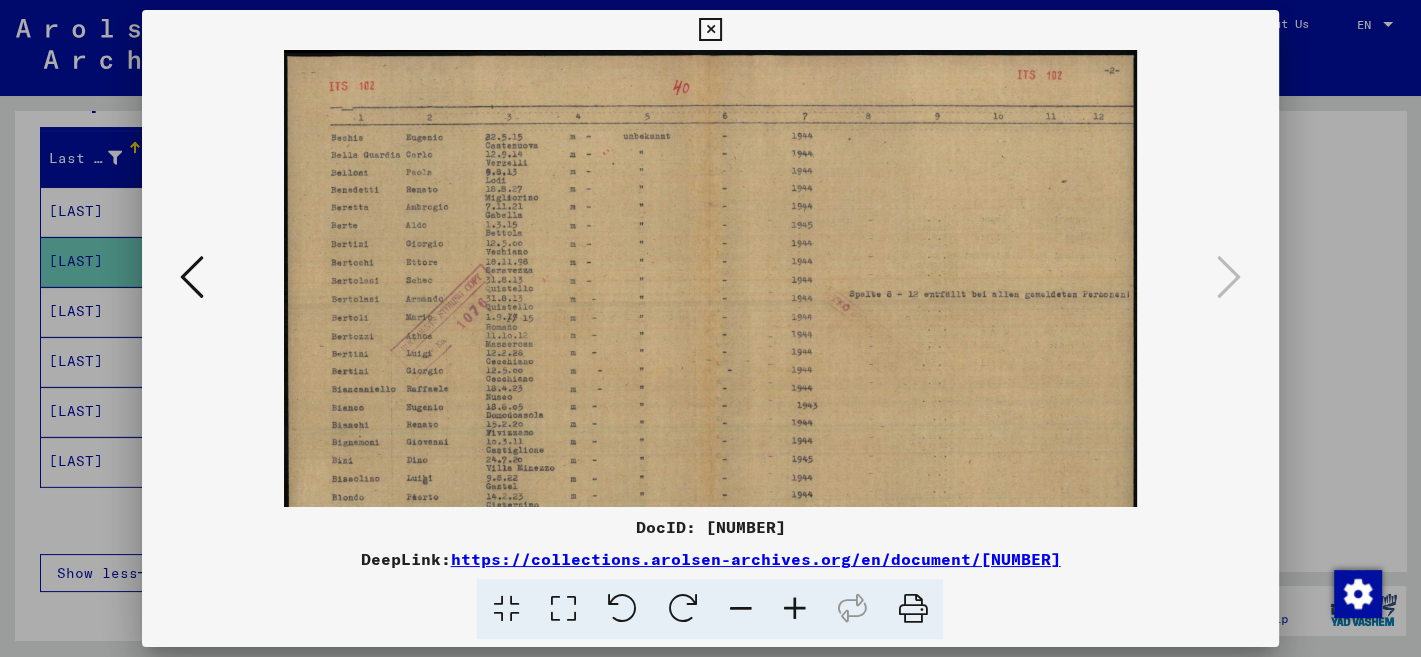 click at bounding box center (794, 609) 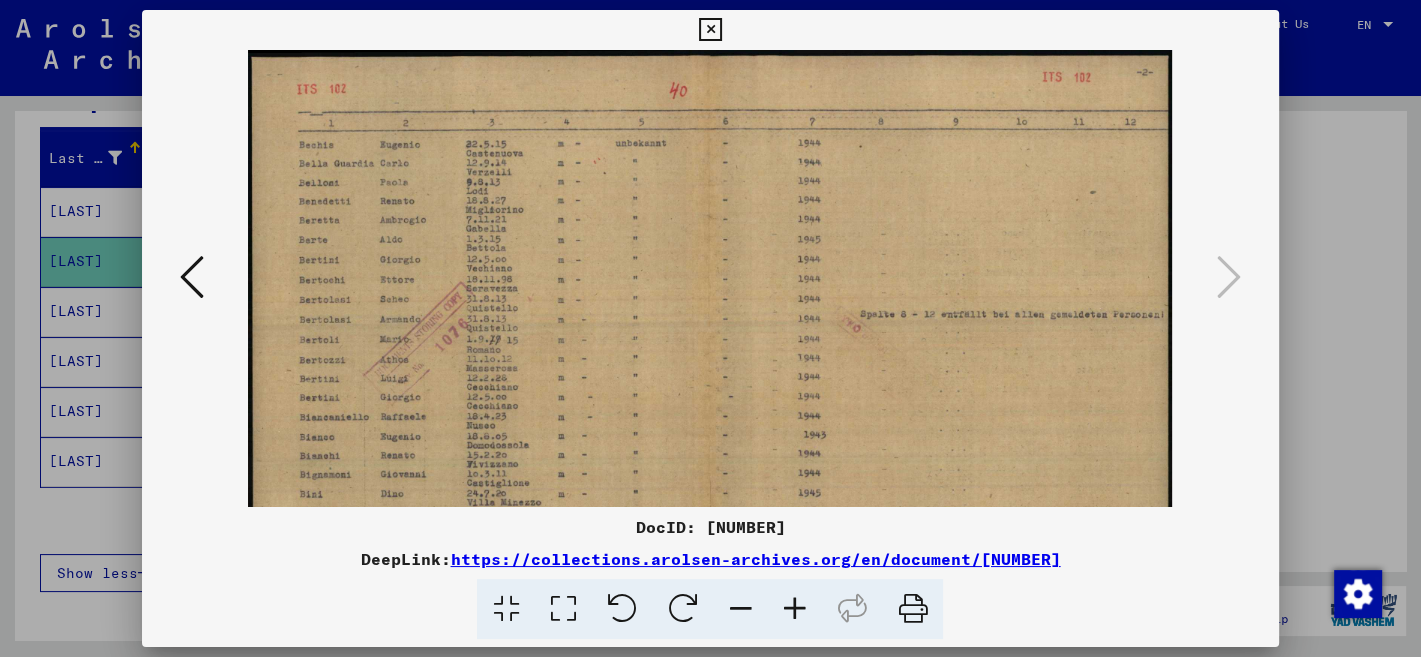 click at bounding box center (794, 609) 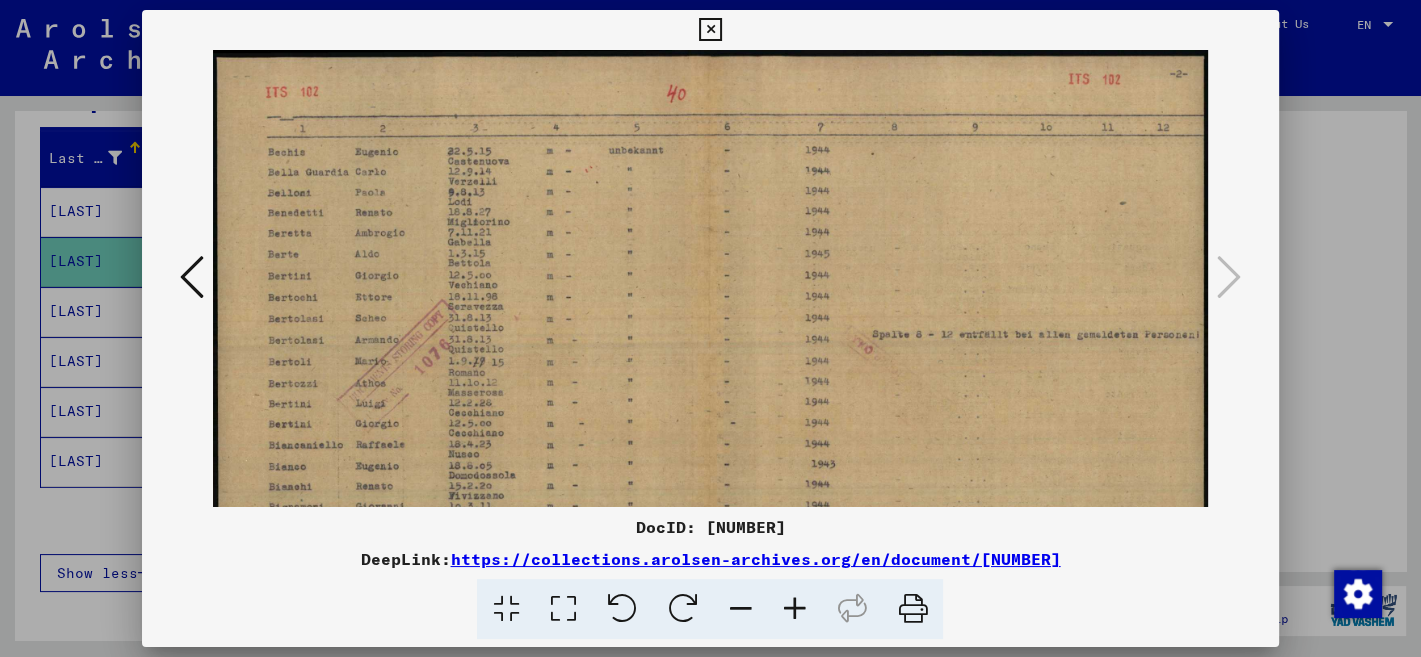click at bounding box center (794, 609) 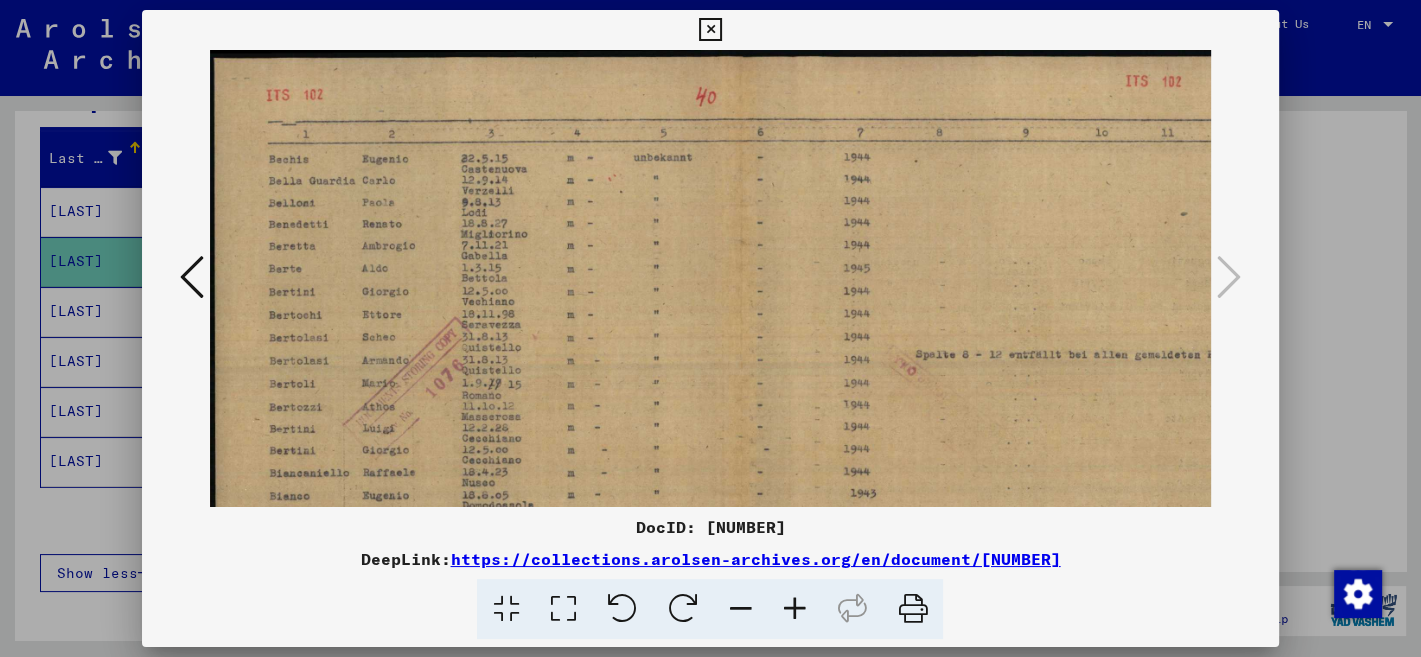 click at bounding box center [794, 609] 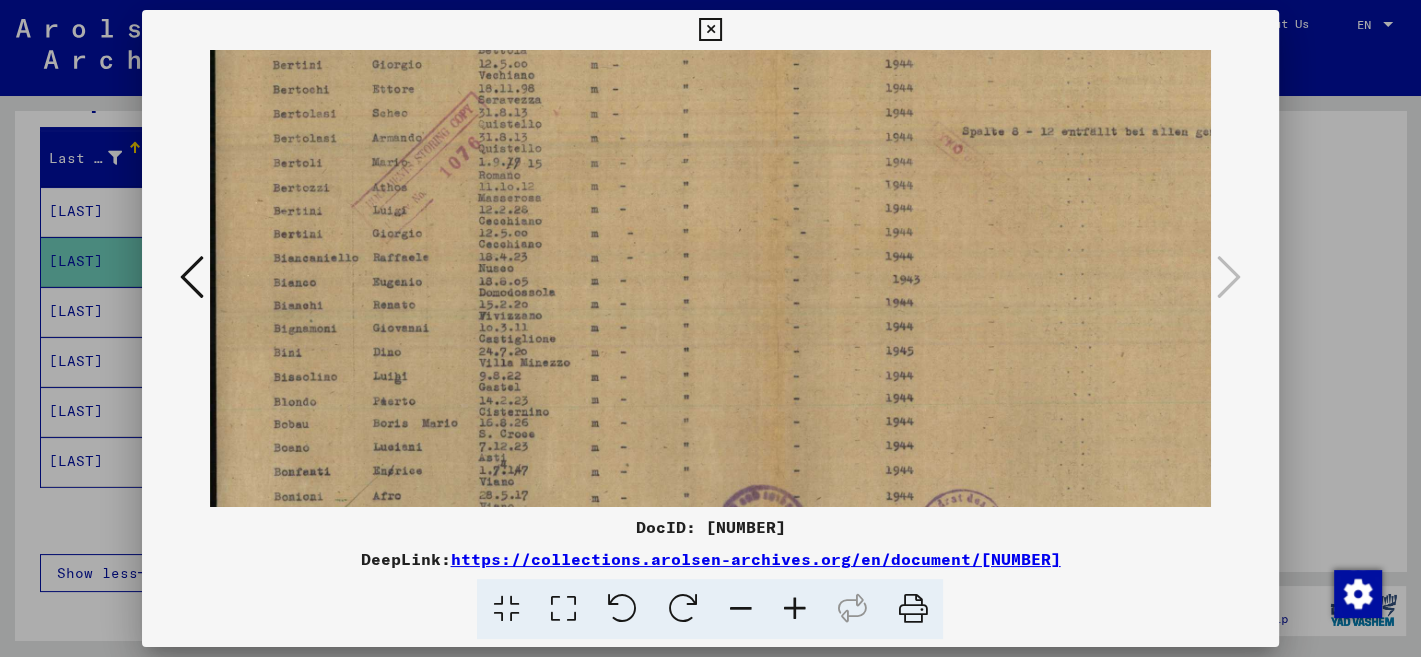 drag, startPoint x: 794, startPoint y: 442, endPoint x: 854, endPoint y: 200, distance: 249.32709 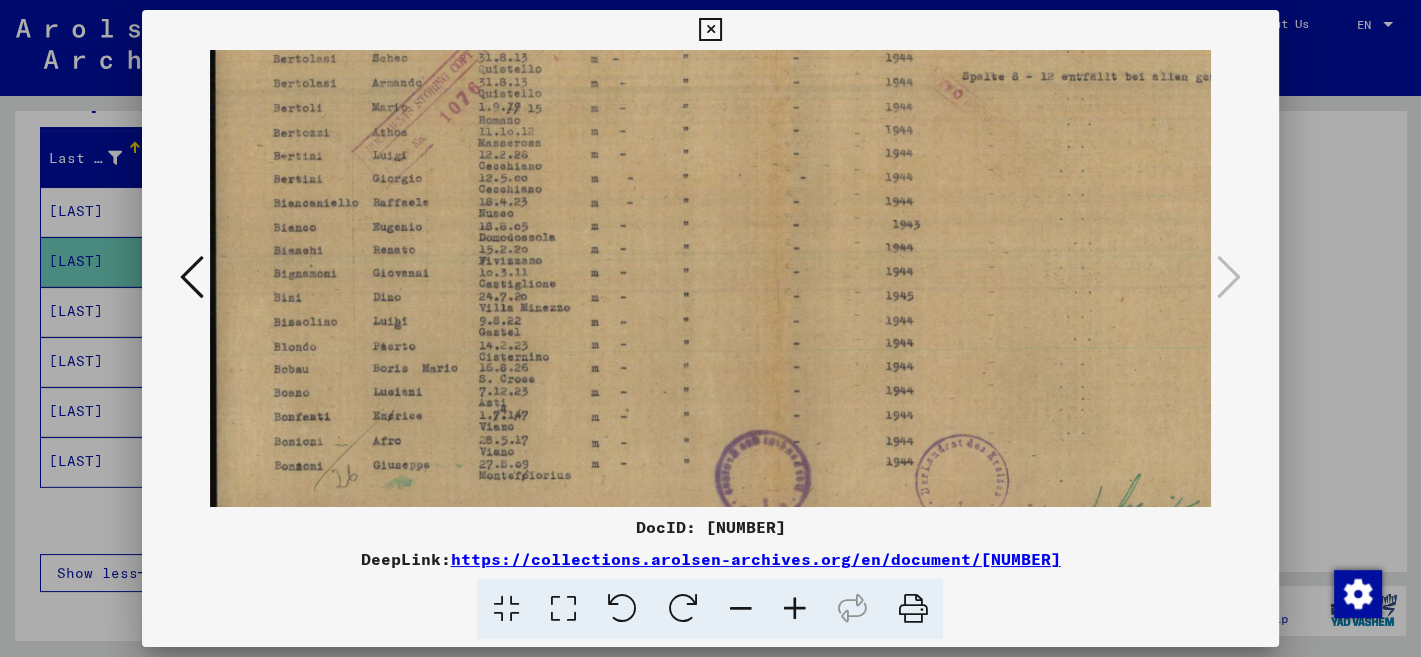 scroll, scrollTop: 299, scrollLeft: 0, axis: vertical 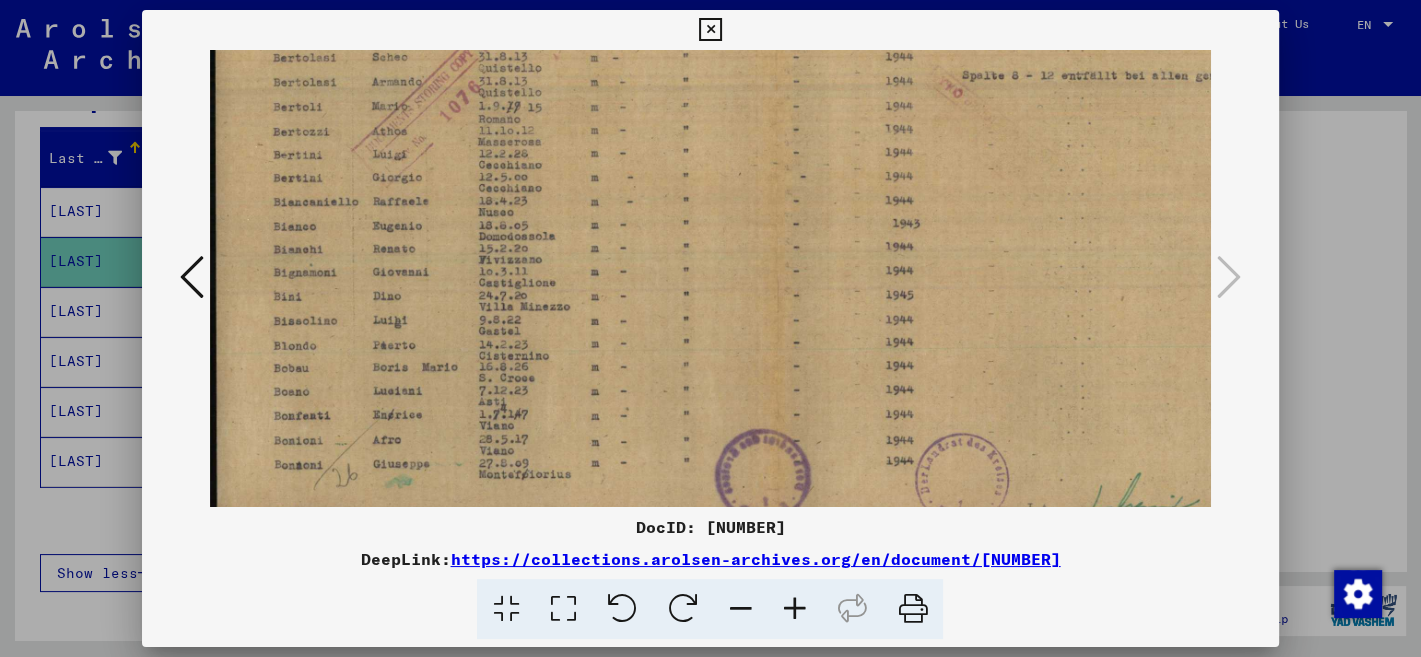 drag, startPoint x: 832, startPoint y: 359, endPoint x: 840, endPoint y: 307, distance: 52.611786 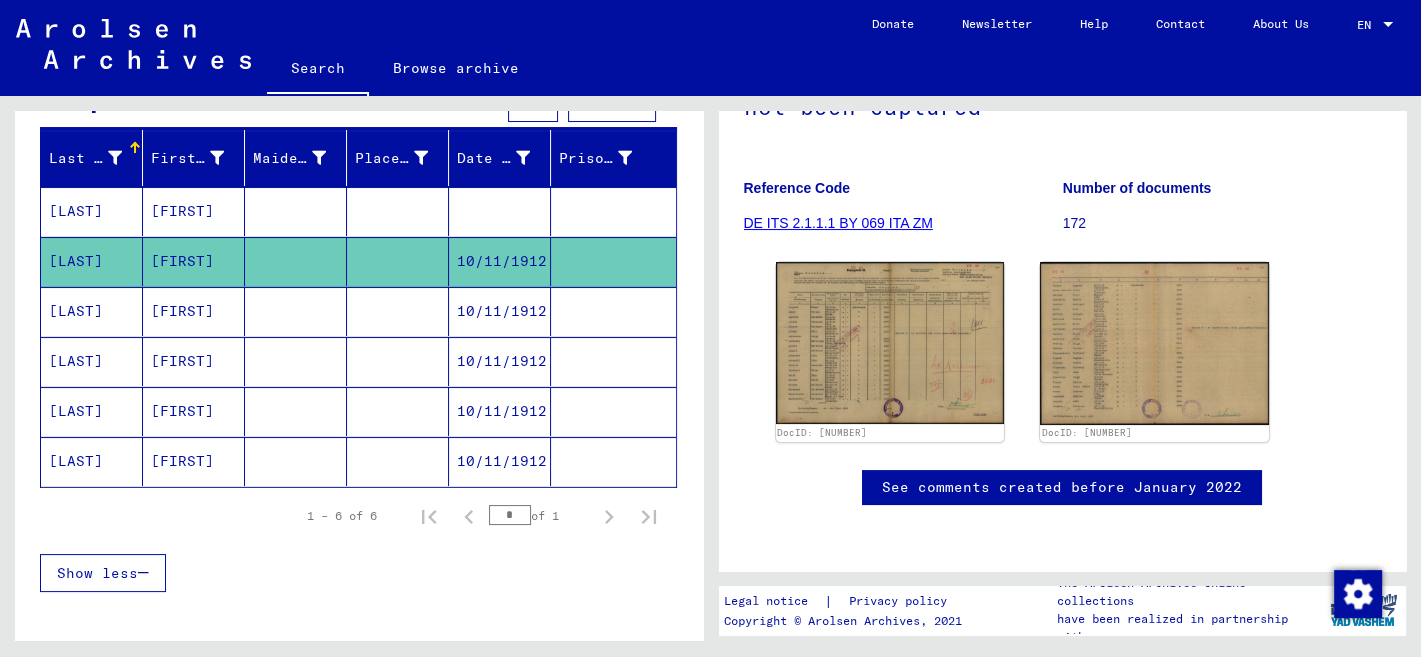 click on "[LAST]" at bounding box center (92, 261) 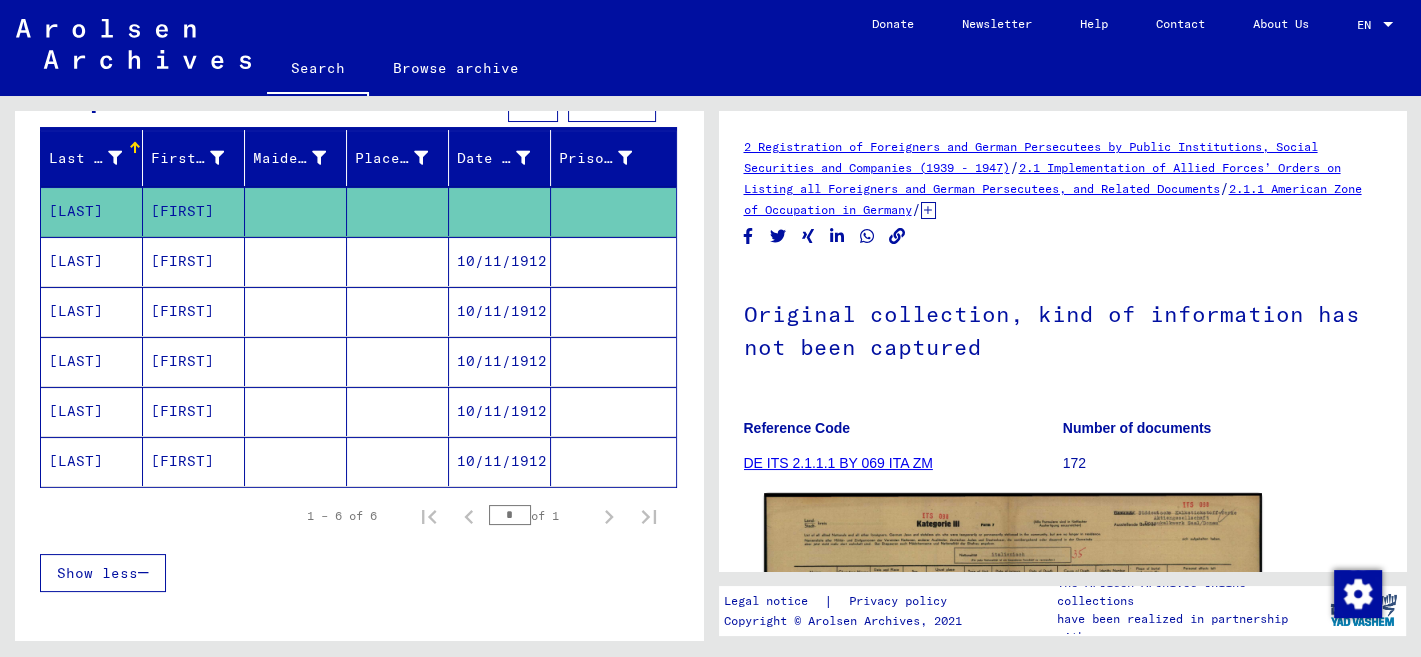 click 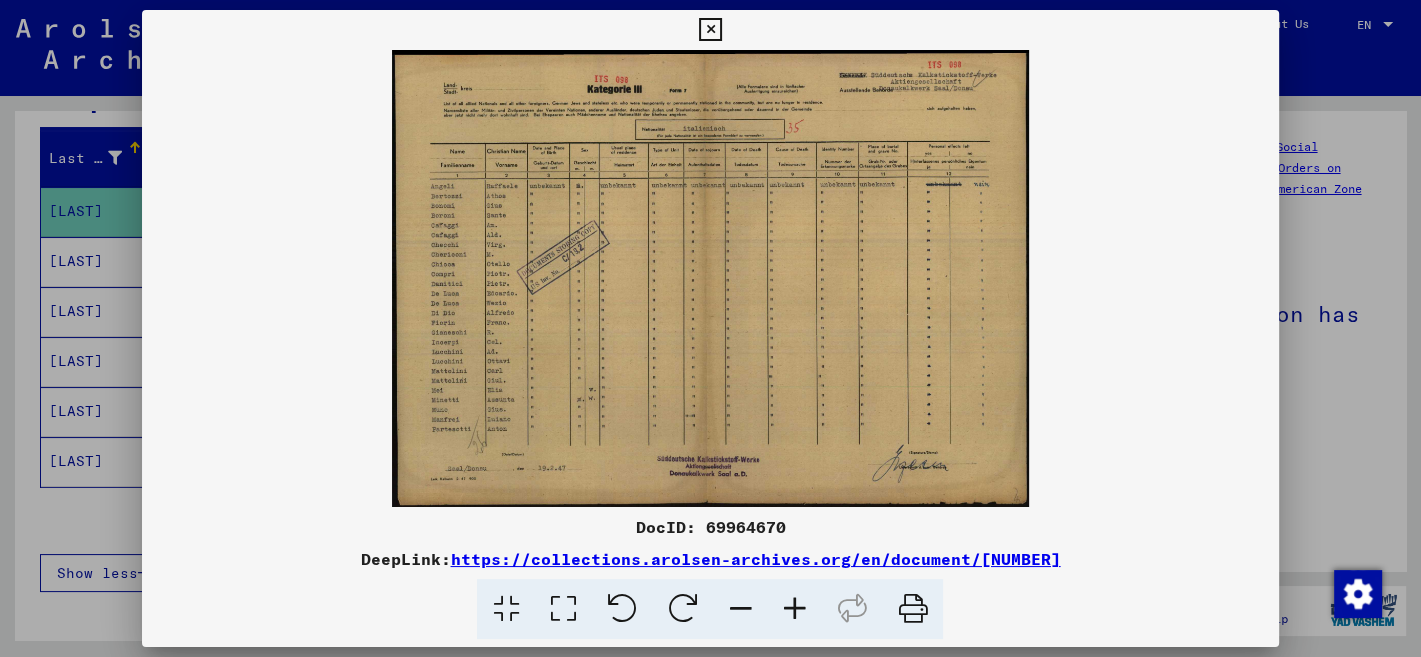 click at bounding box center (794, 609) 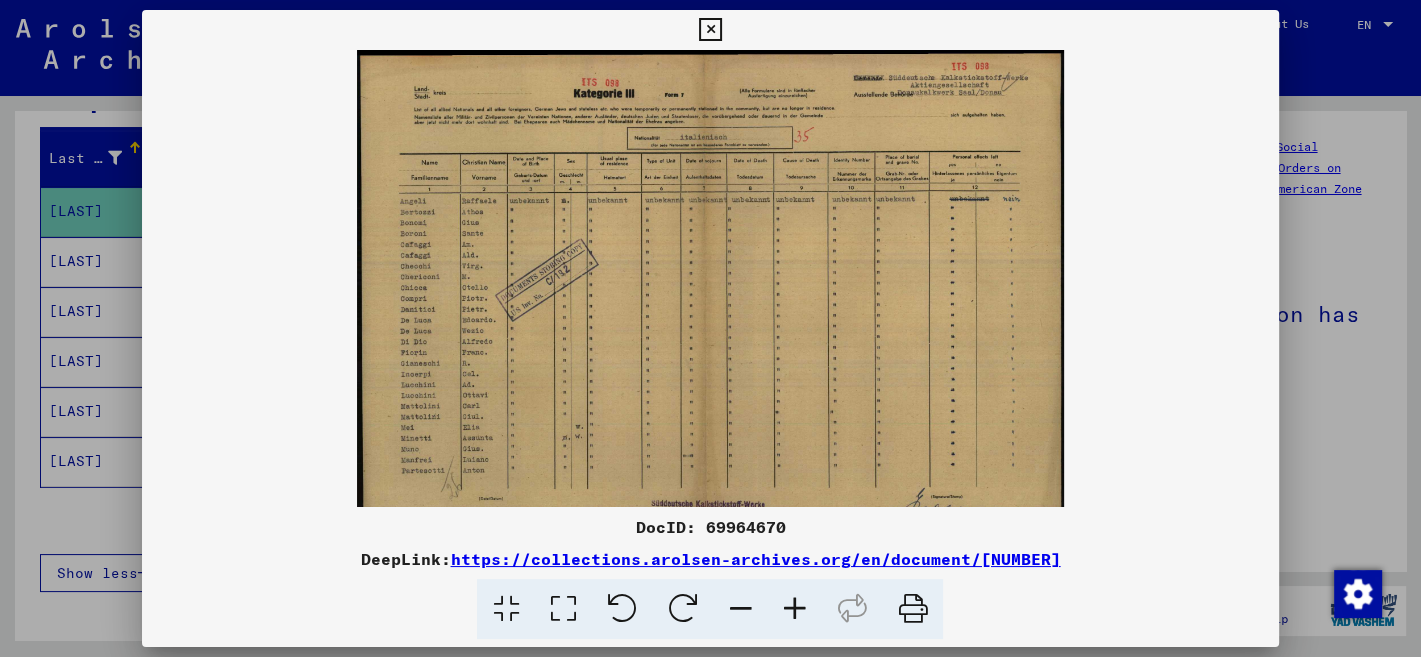 click at bounding box center (794, 609) 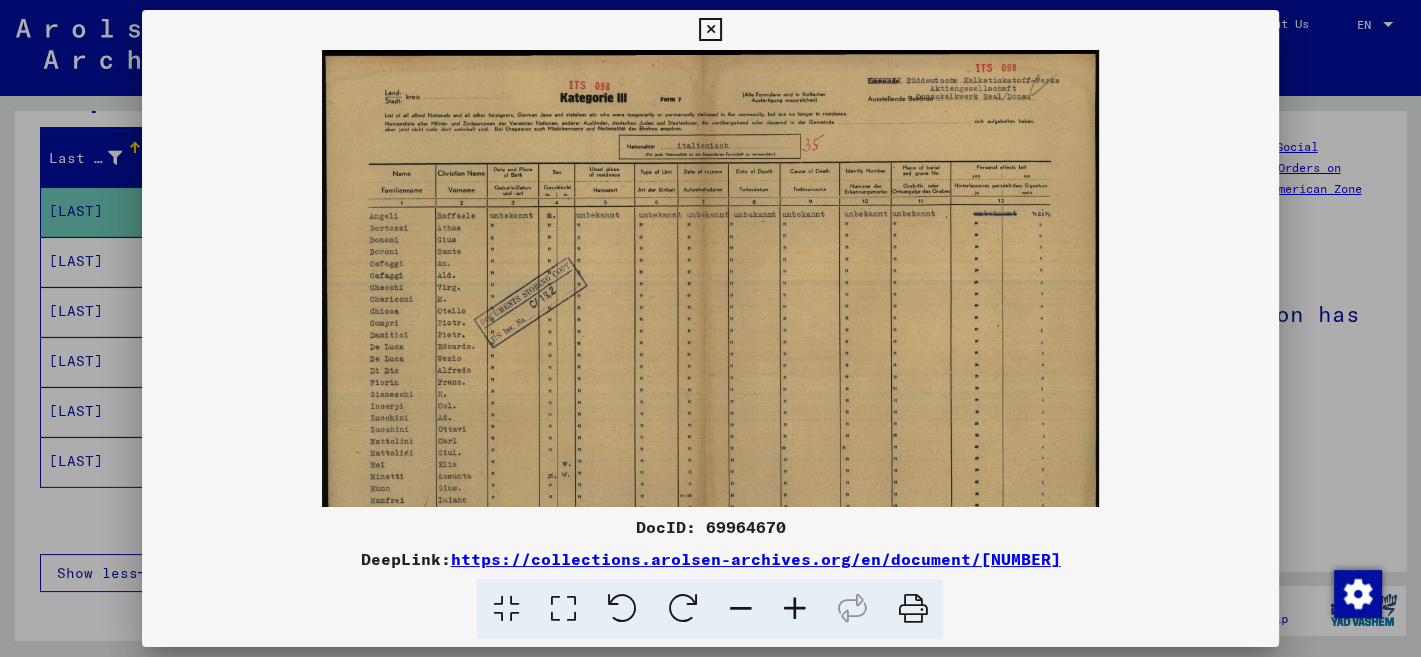 click at bounding box center (794, 609) 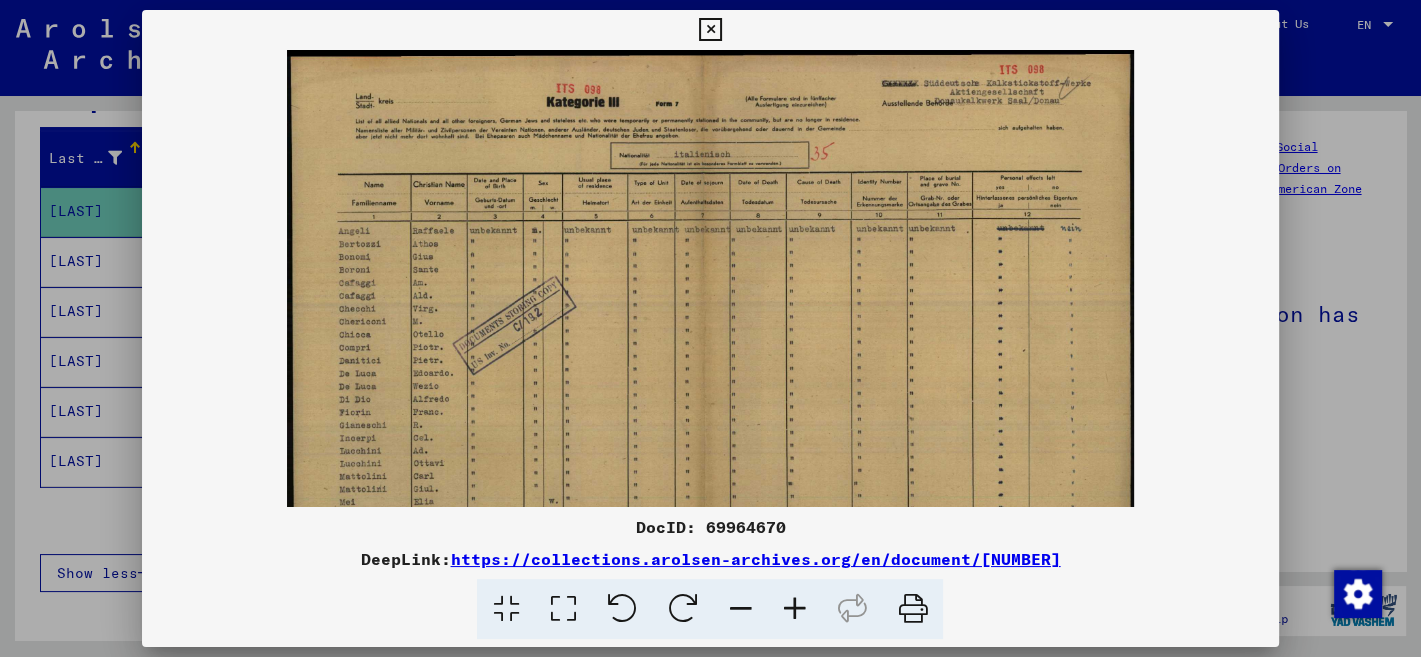 click at bounding box center [794, 609] 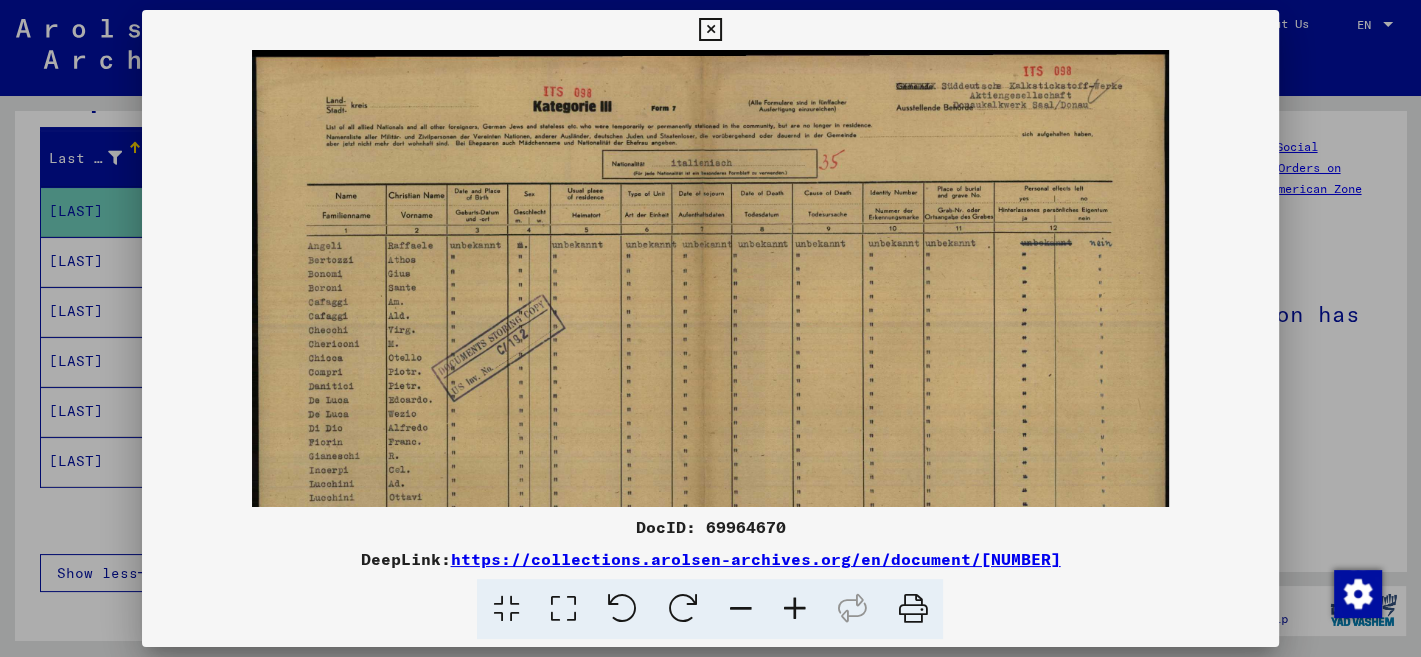 click at bounding box center (794, 609) 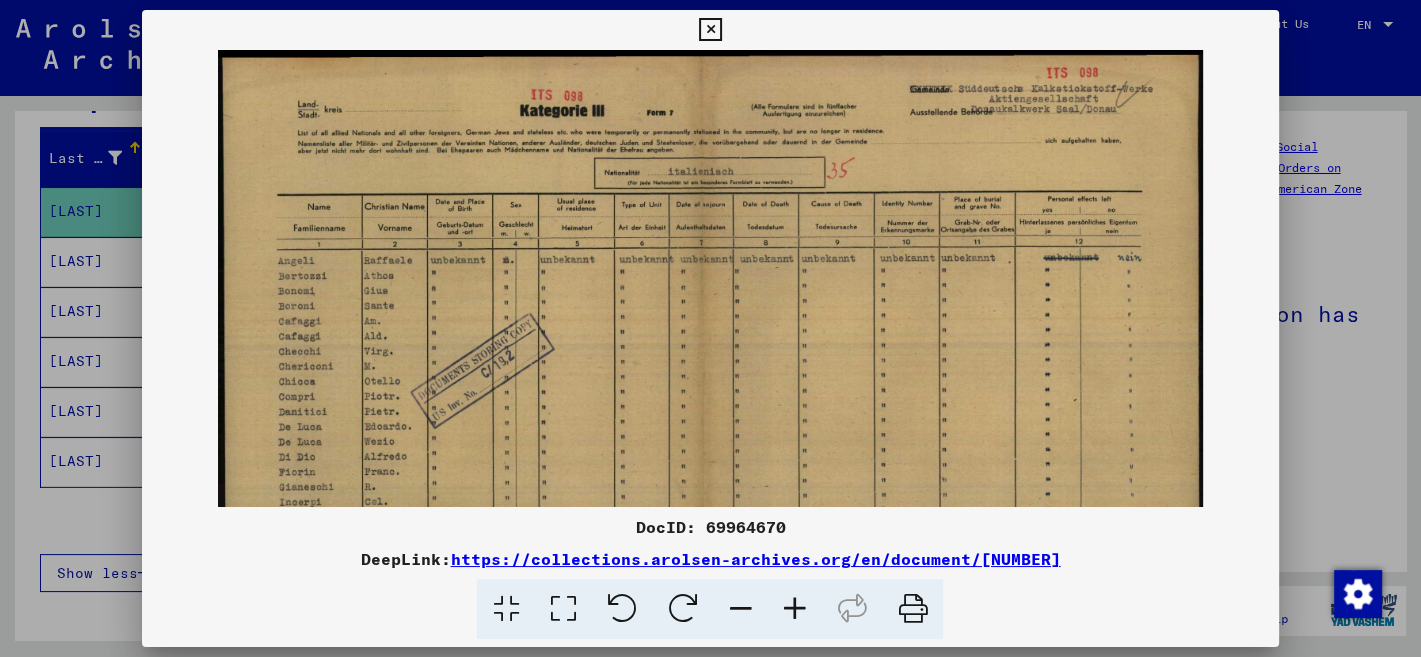 click at bounding box center [794, 609] 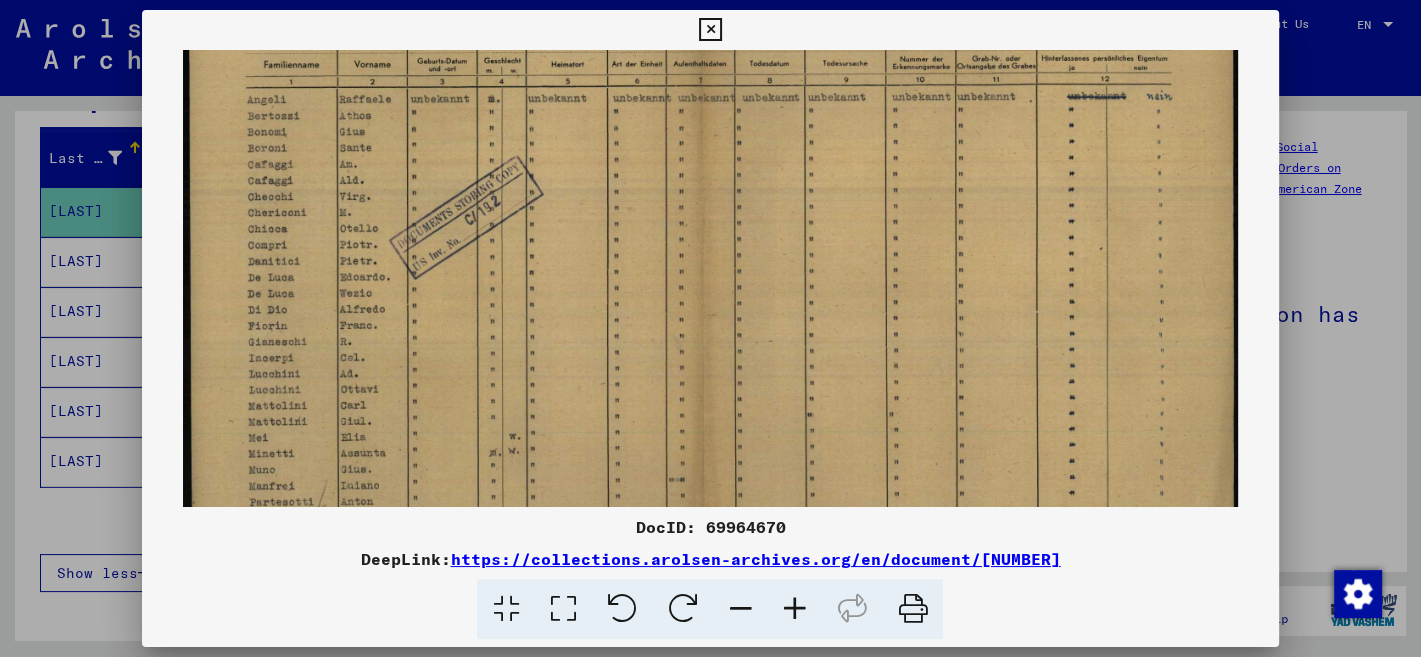 scroll, scrollTop: 177, scrollLeft: 0, axis: vertical 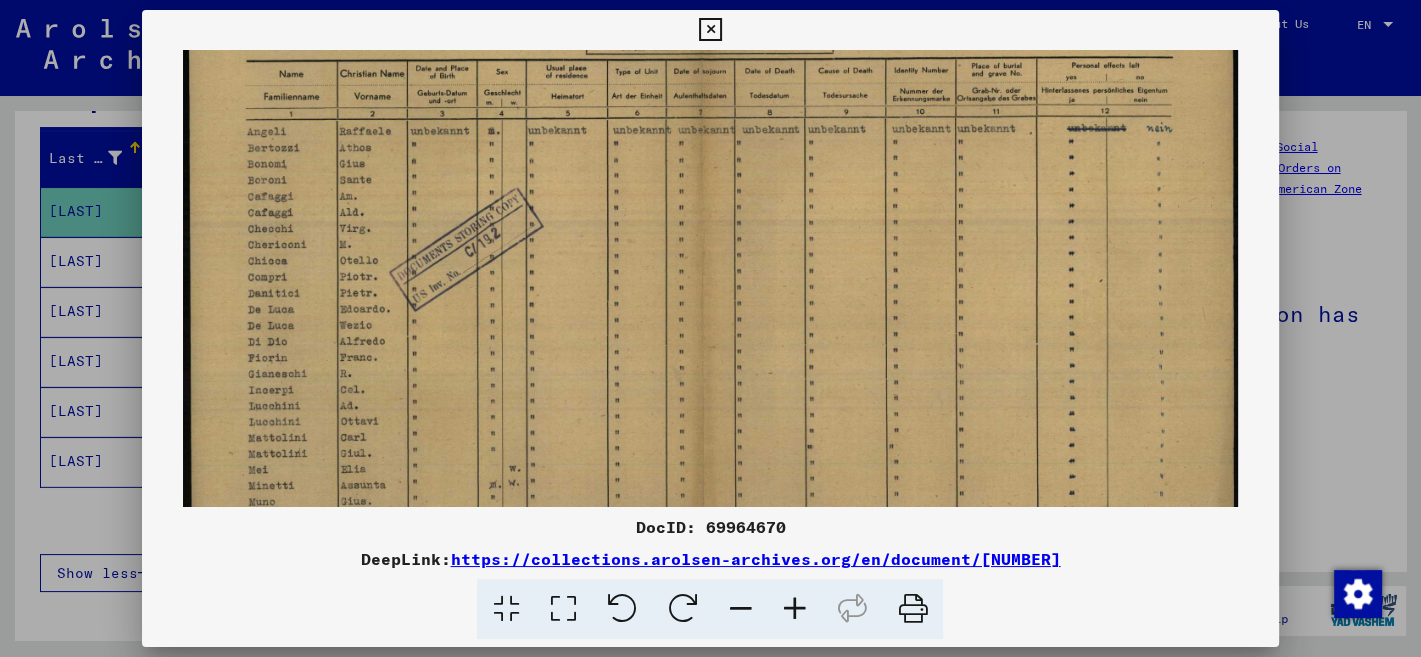 drag, startPoint x: 863, startPoint y: 449, endPoint x: 1073, endPoint y: 167, distance: 351.60205 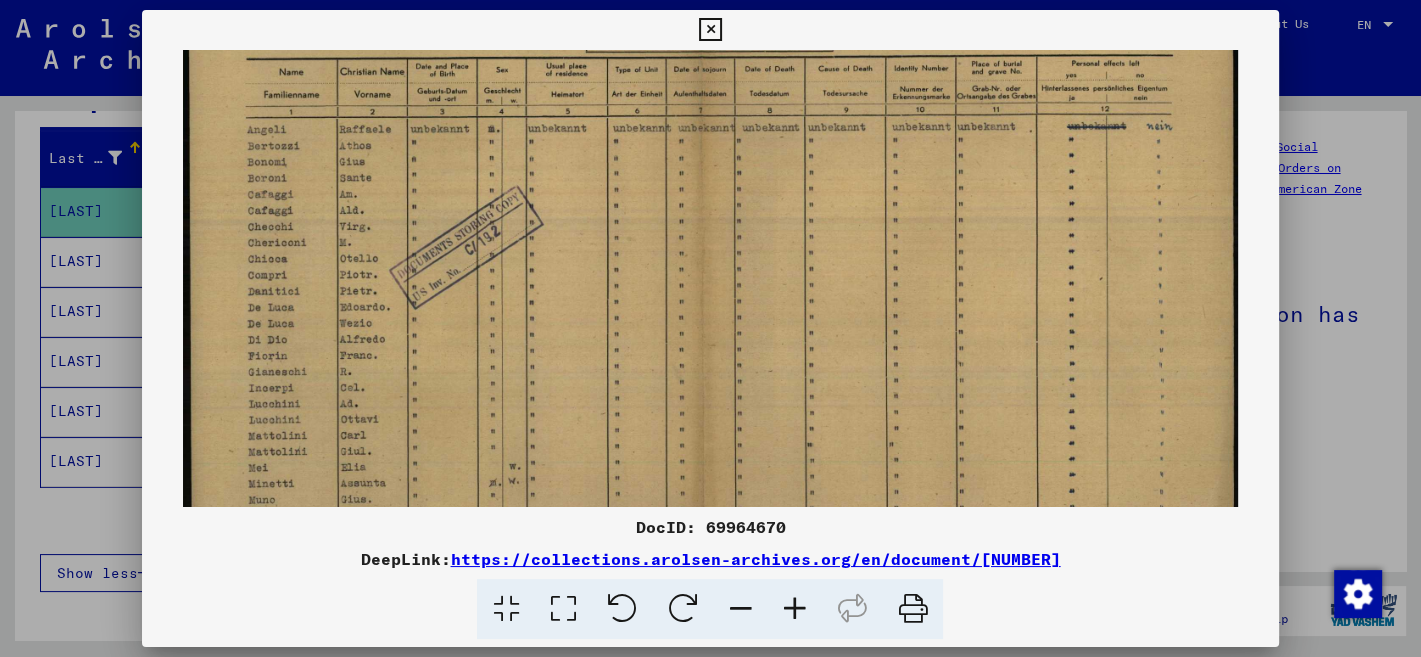 click at bounding box center (710, 30) 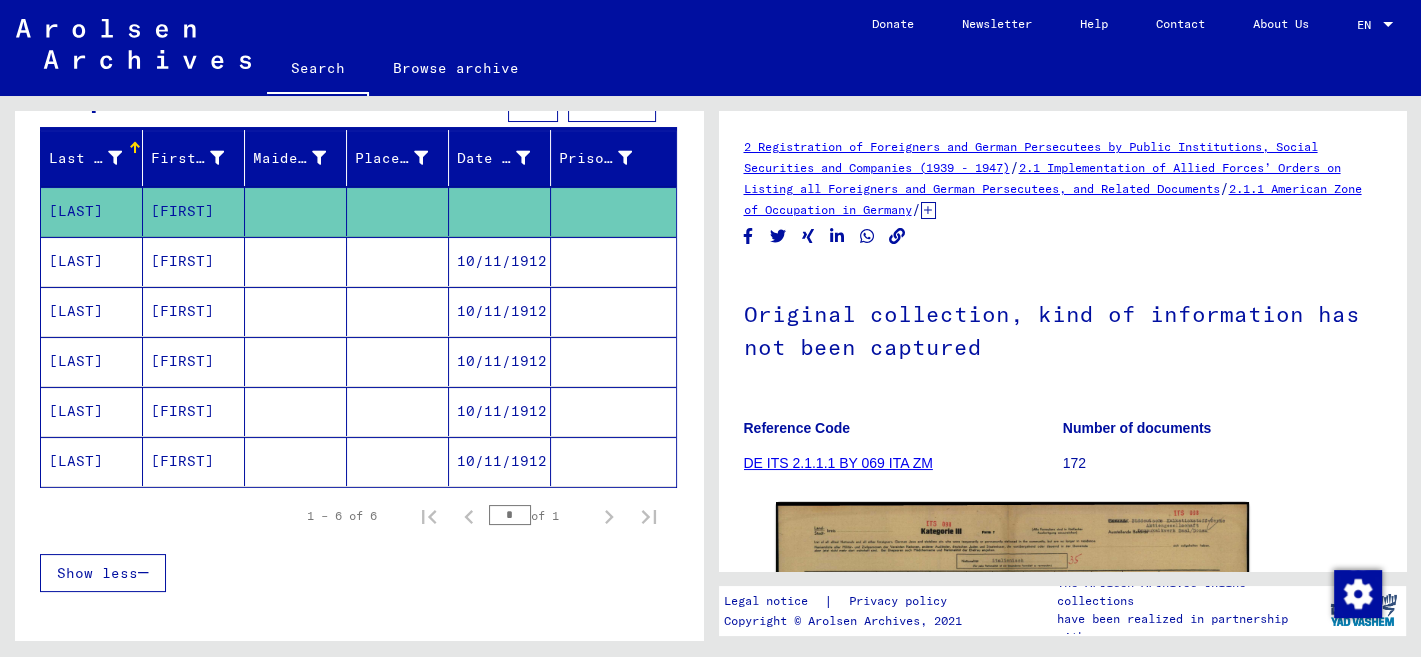 click on "[FIRST]" at bounding box center (194, 361) 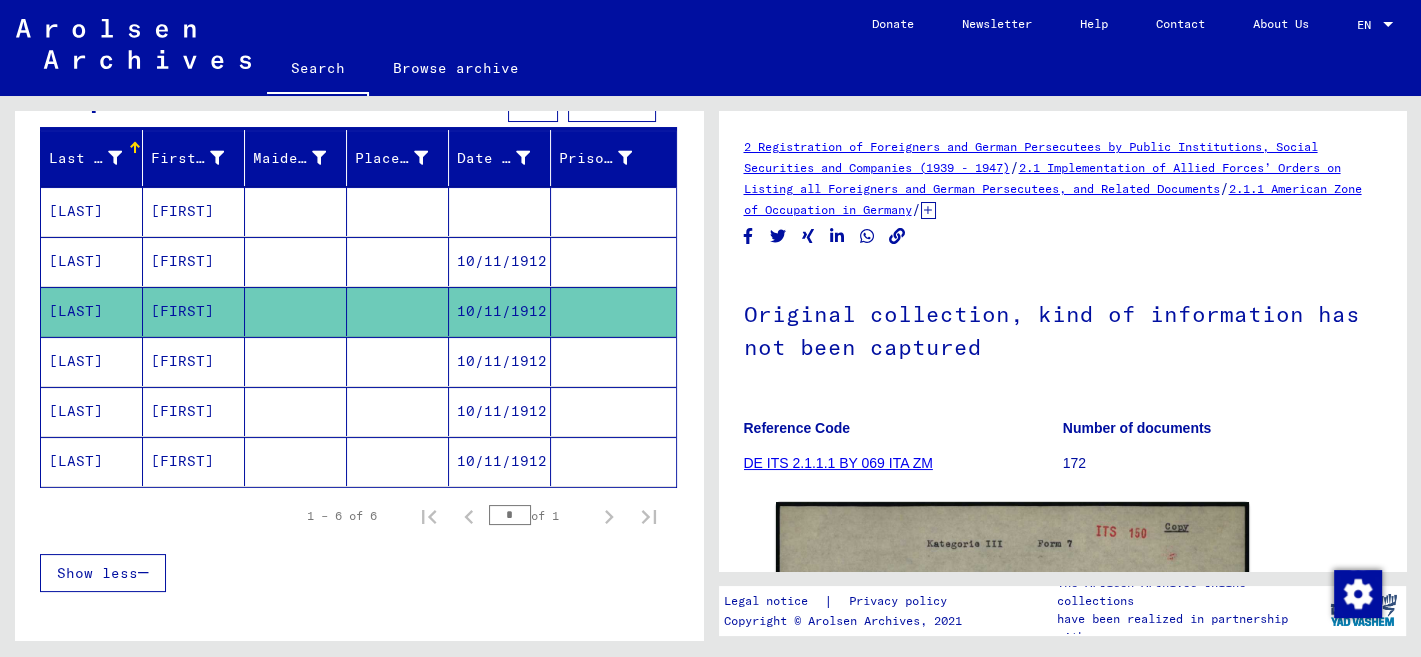 click on "[FIRST]" at bounding box center (194, 311) 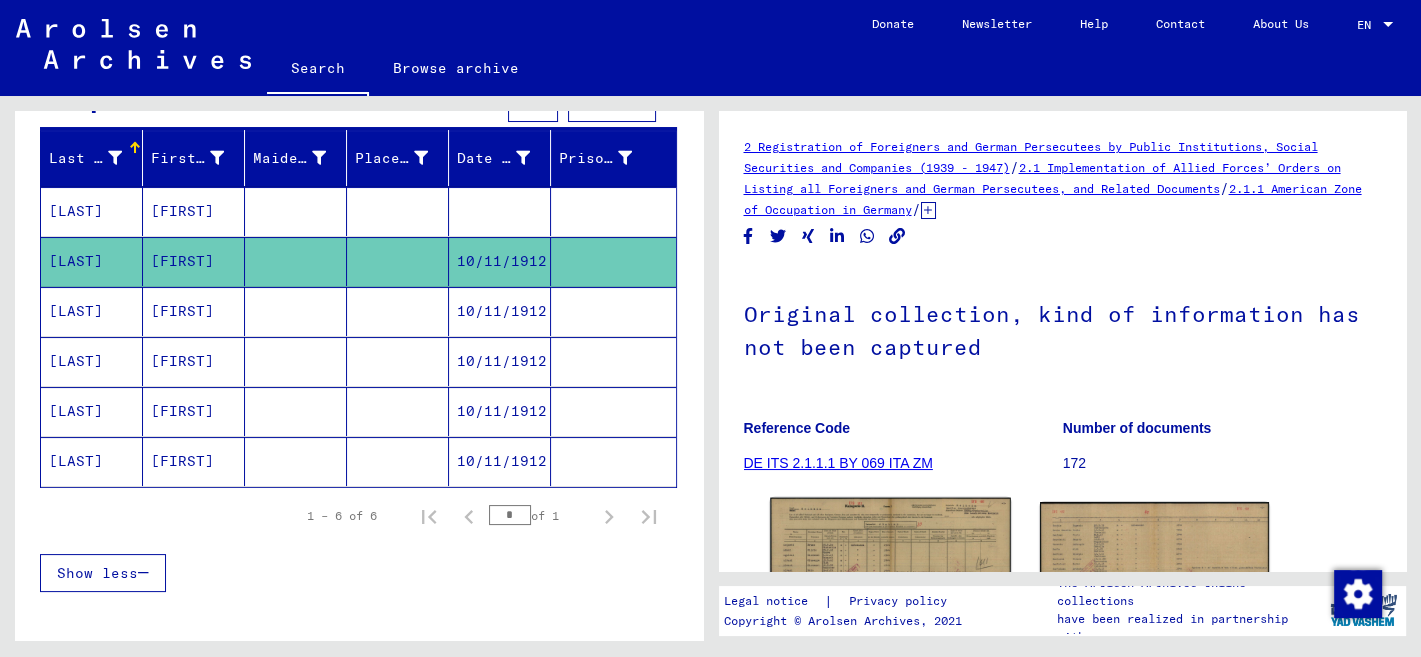 click 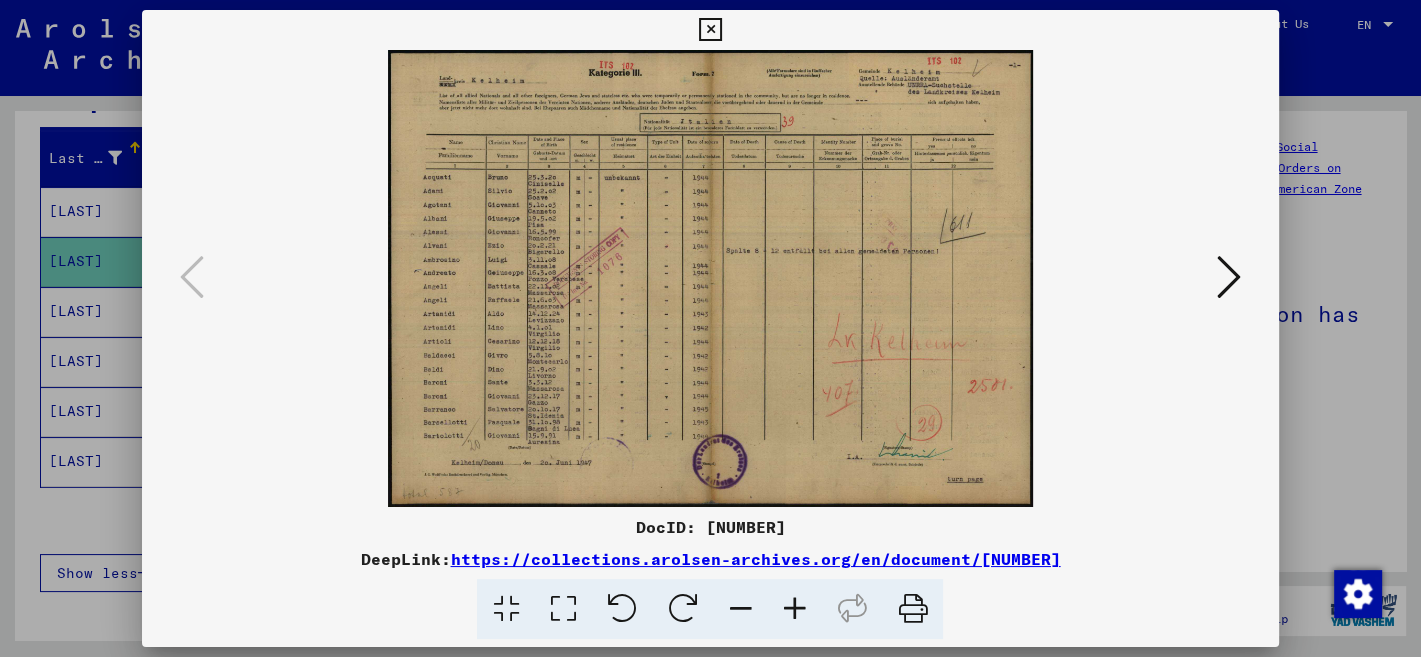 click at bounding box center (794, 609) 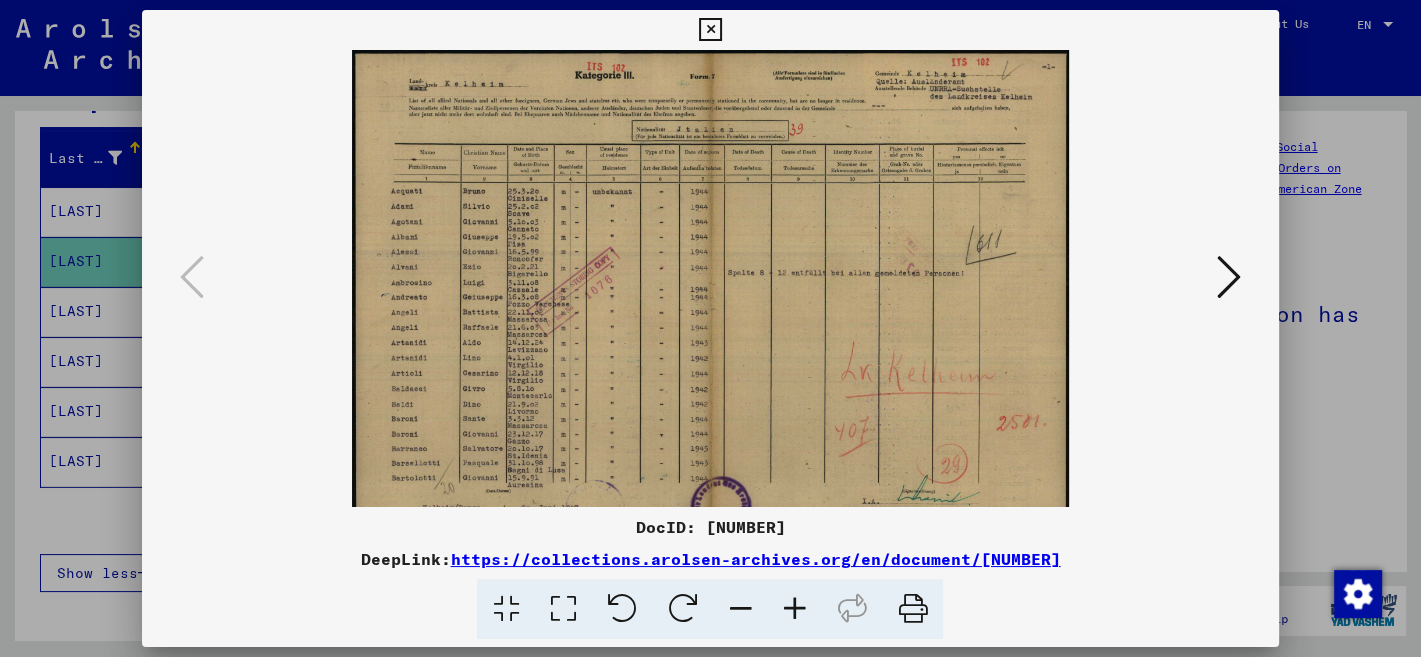 click at bounding box center [794, 609] 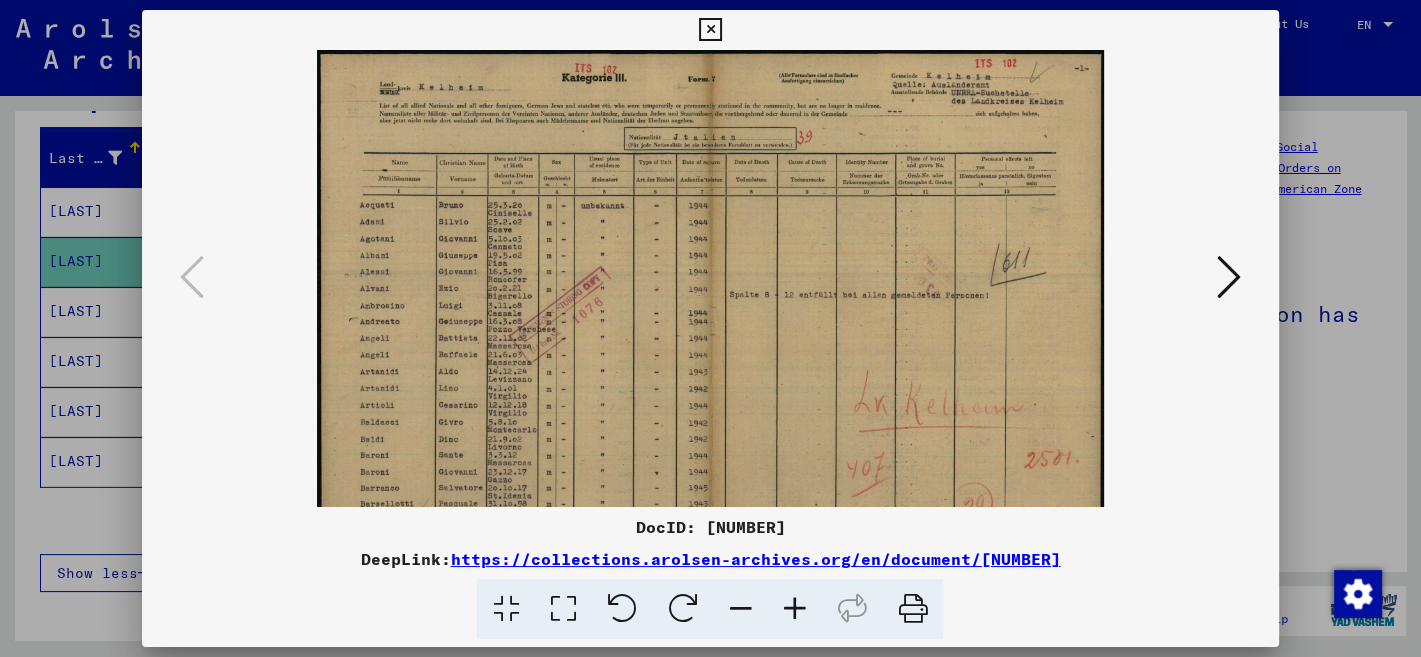 click at bounding box center (794, 609) 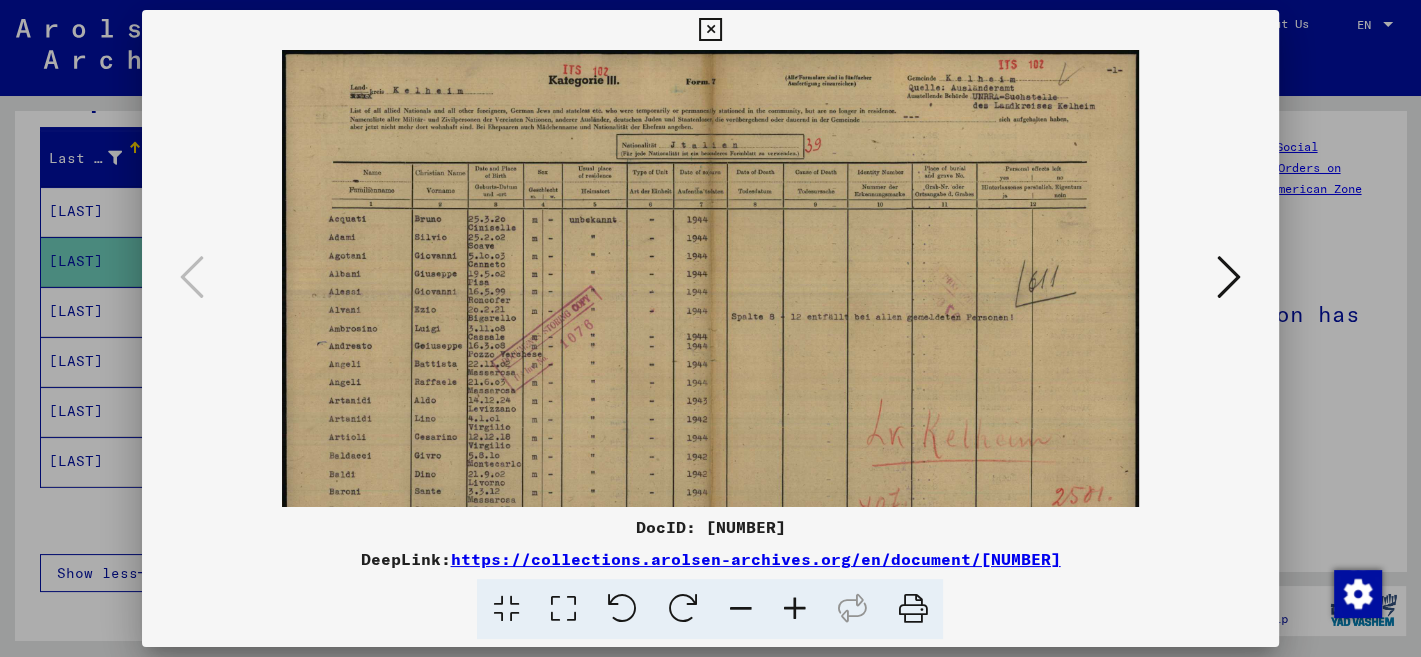 click at bounding box center (794, 609) 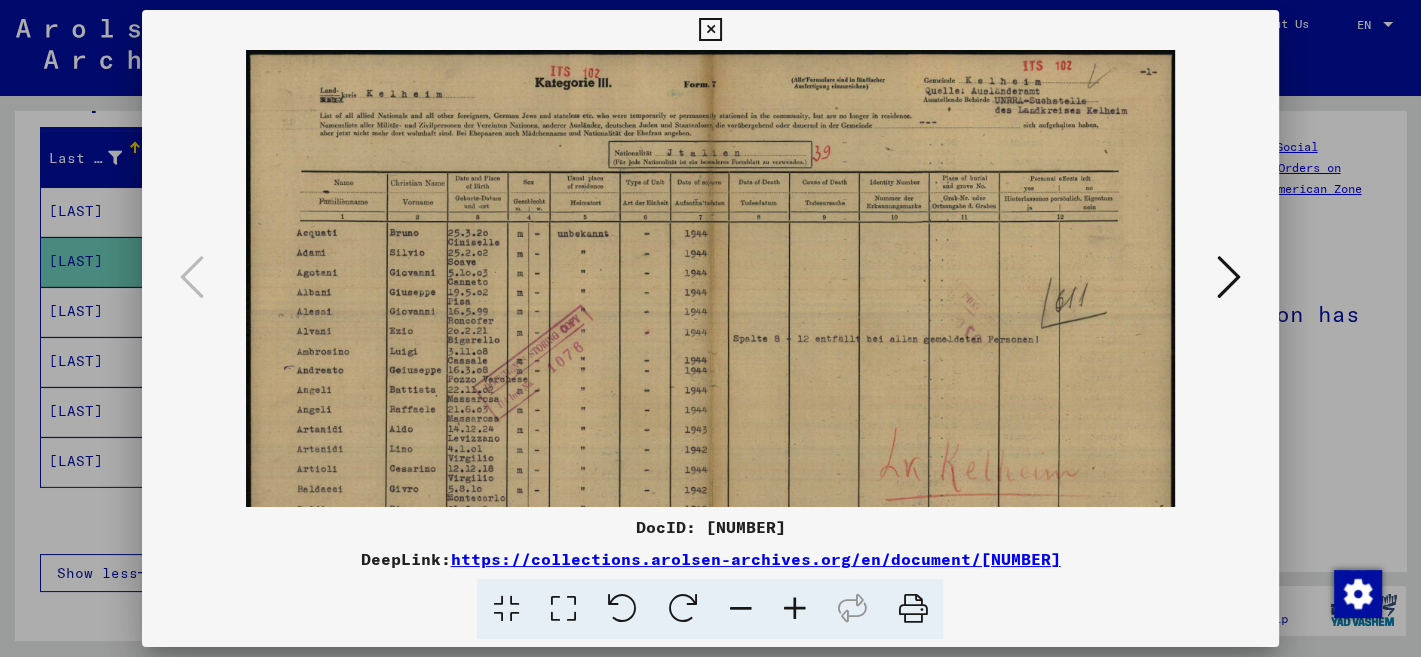 click at bounding box center [794, 609] 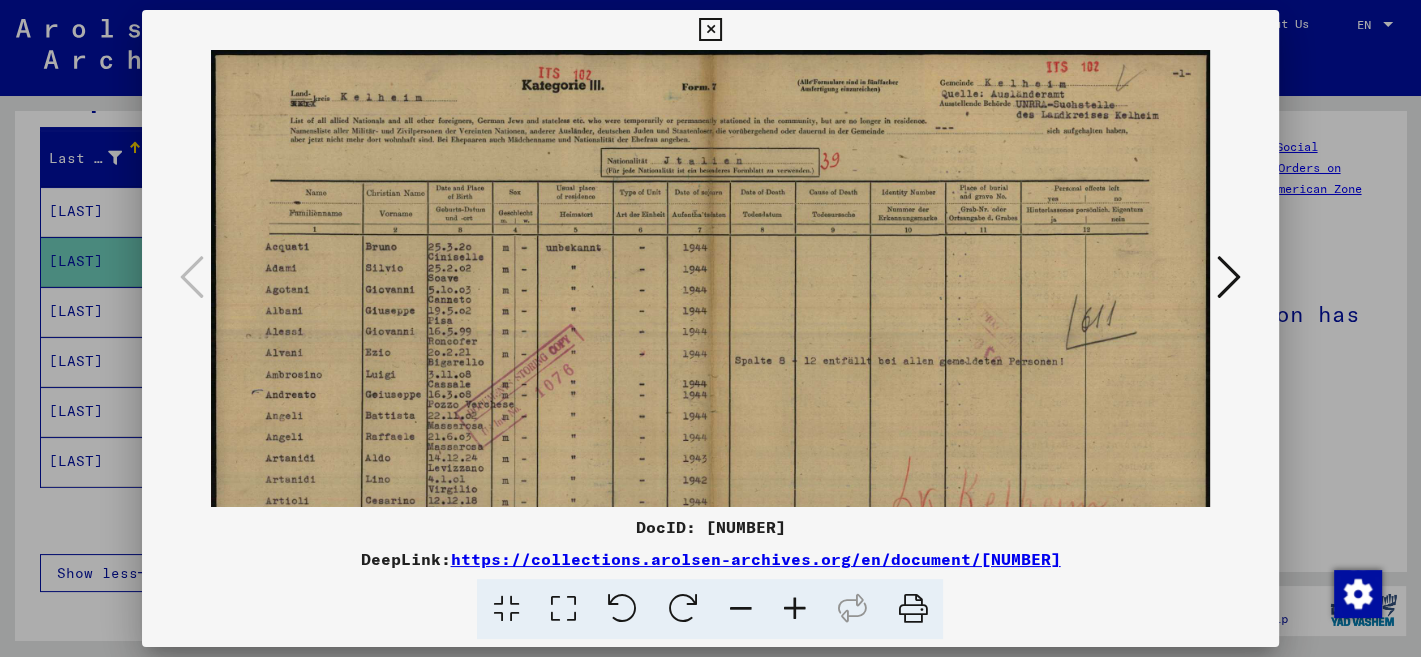 click at bounding box center (794, 609) 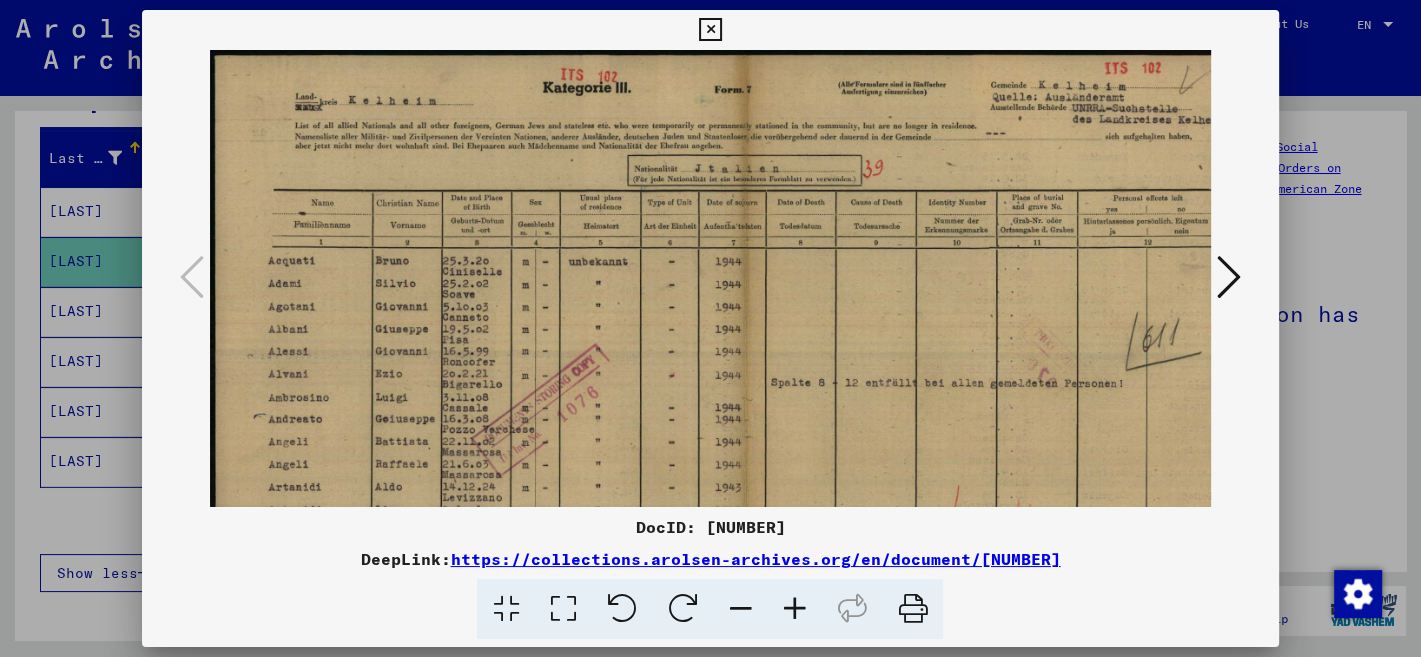 click at bounding box center (794, 609) 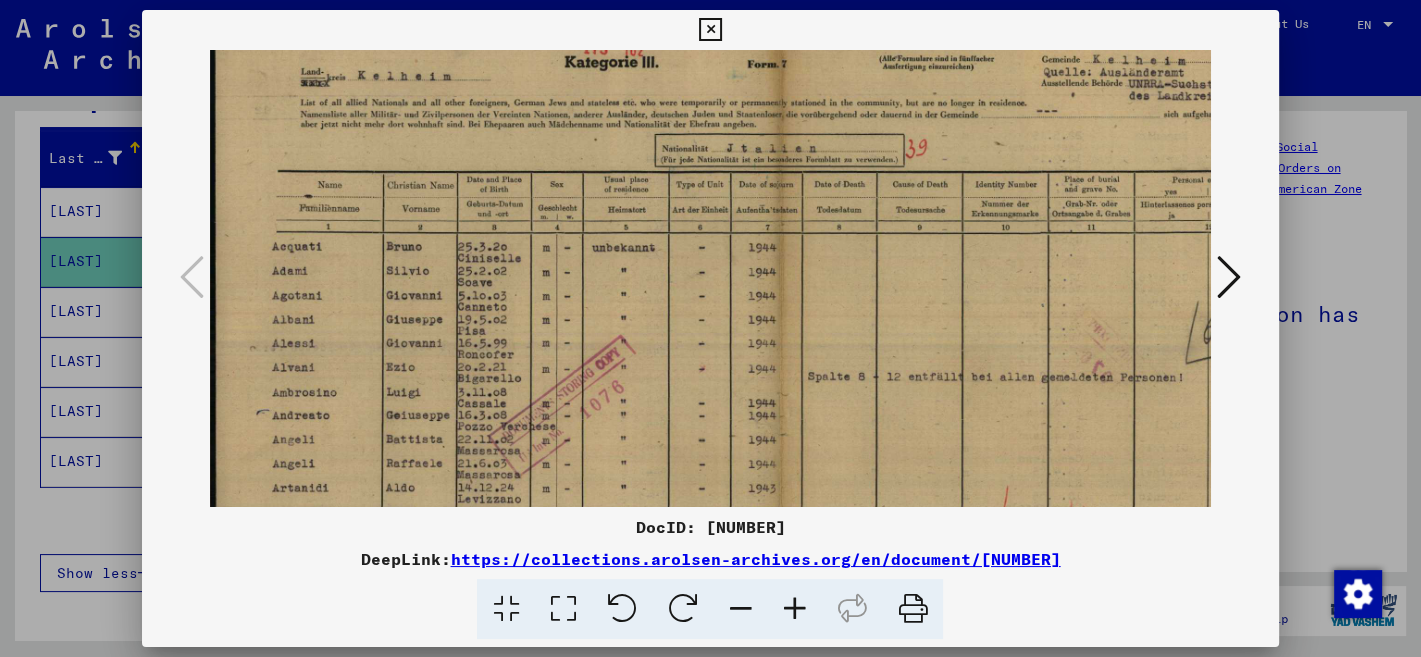 scroll, scrollTop: 29, scrollLeft: 0, axis: vertical 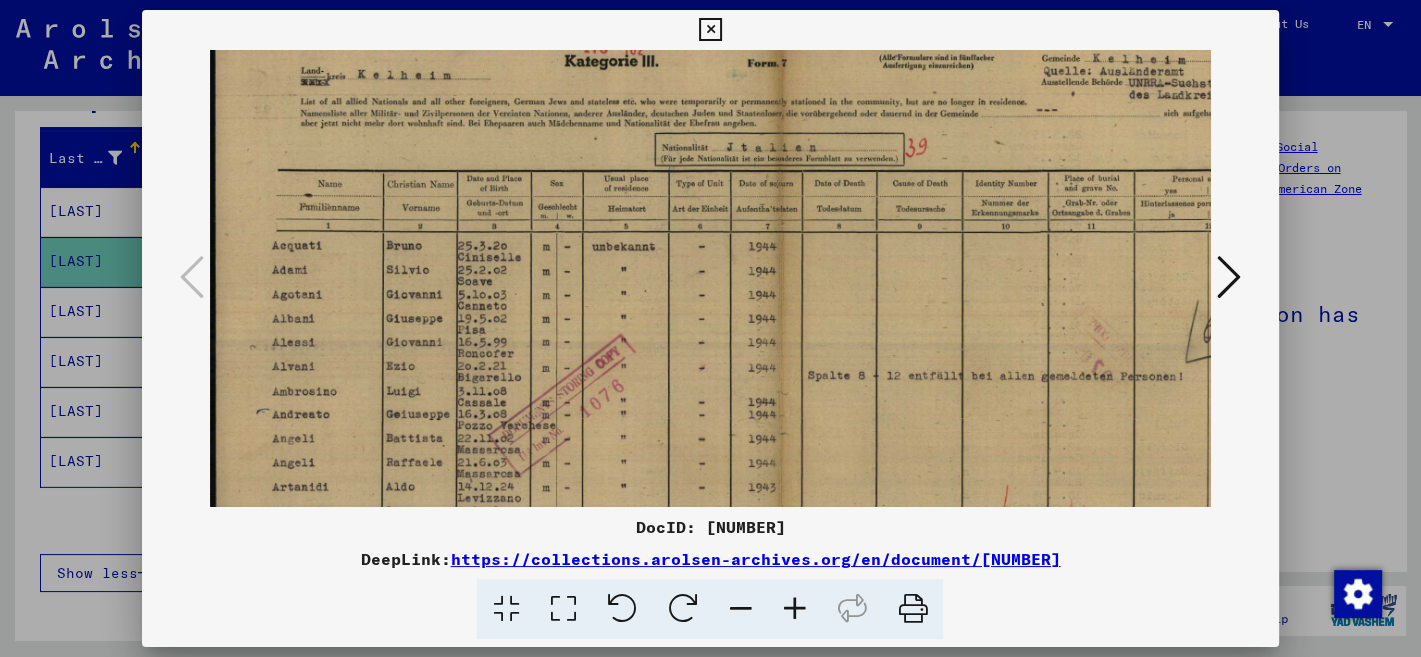 drag, startPoint x: 537, startPoint y: 451, endPoint x: 572, endPoint y: 421, distance: 46.09772 